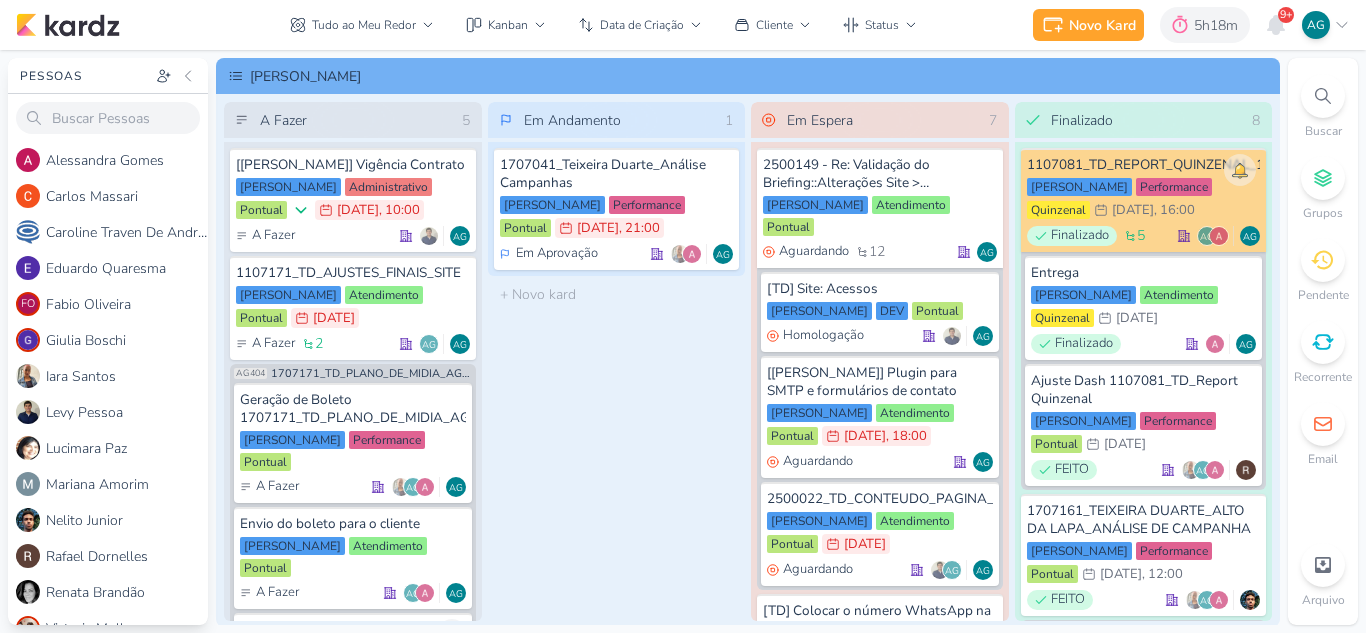 scroll, scrollTop: 0, scrollLeft: 0, axis: both 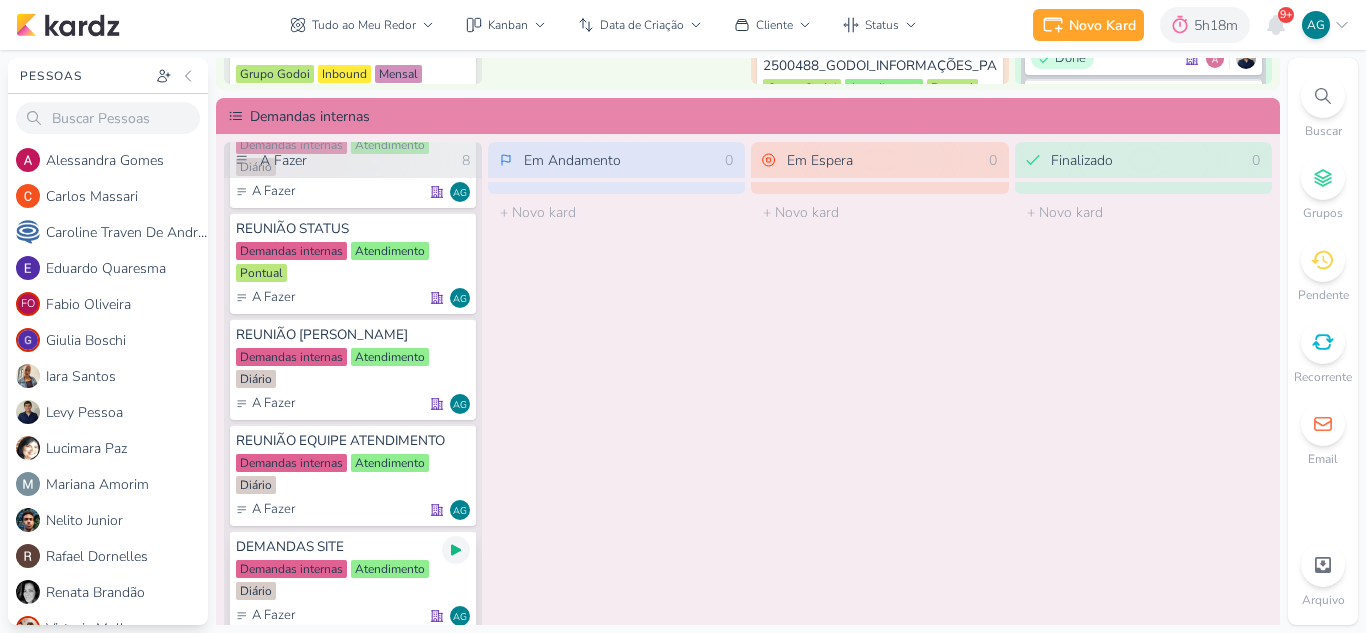 click 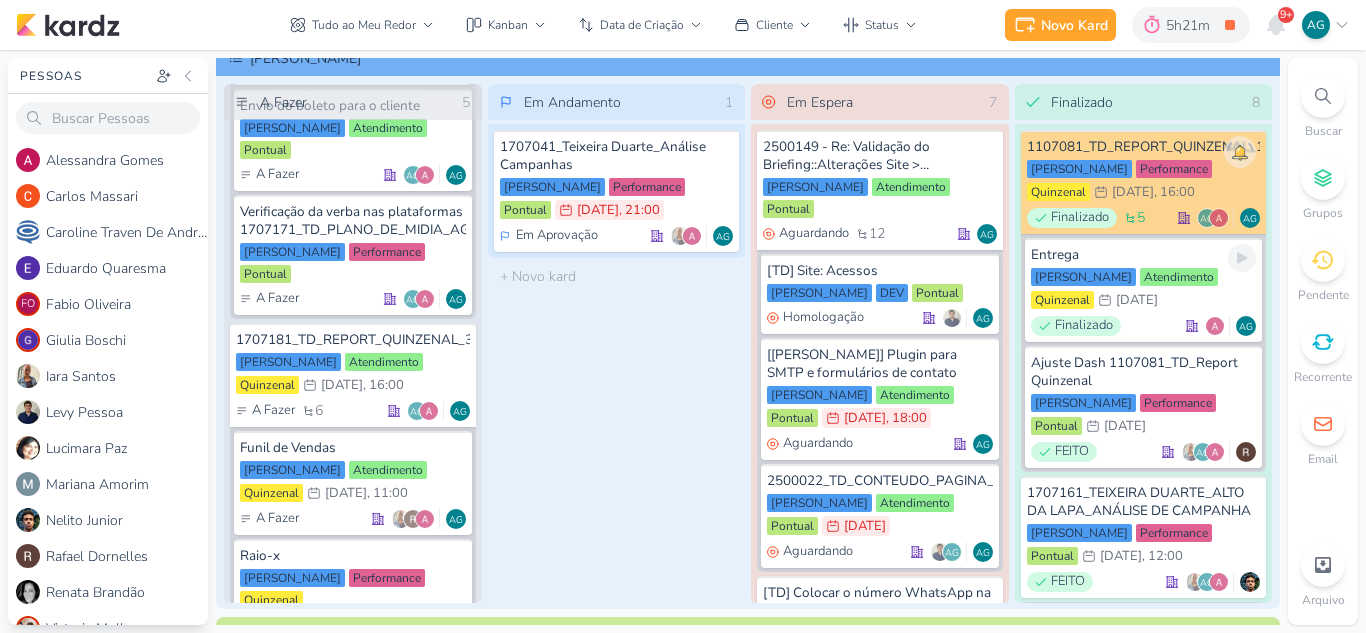 scroll, scrollTop: 14, scrollLeft: 0, axis: vertical 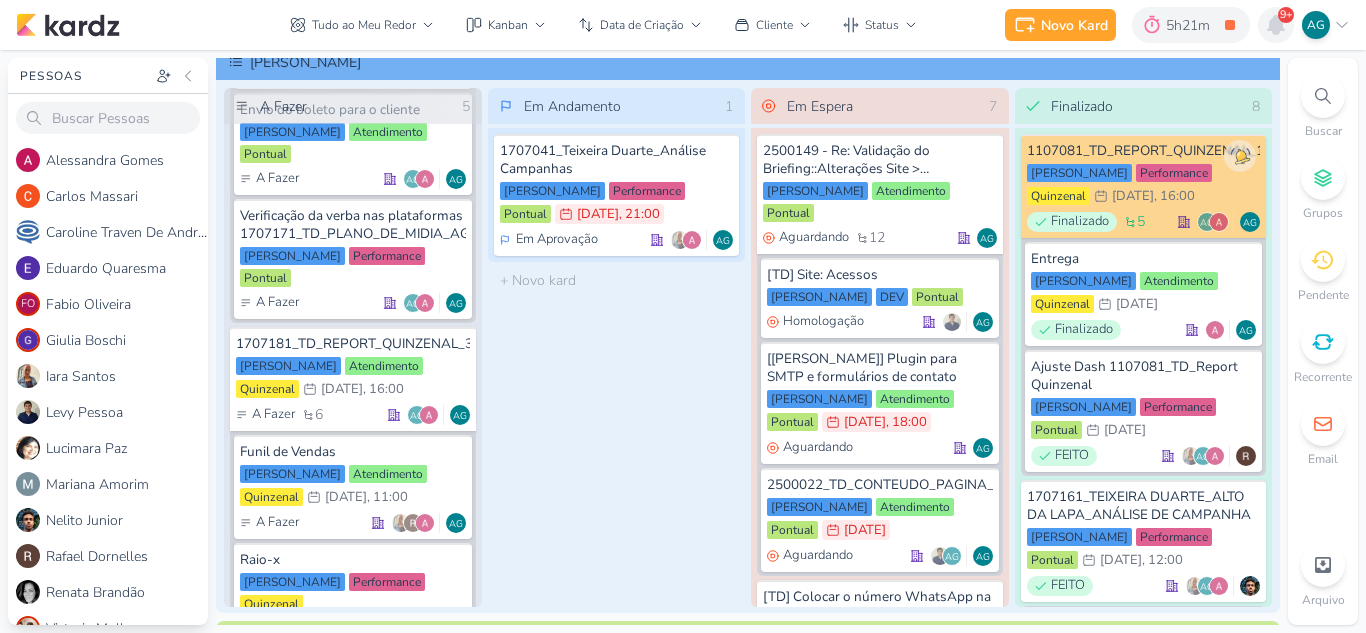 click 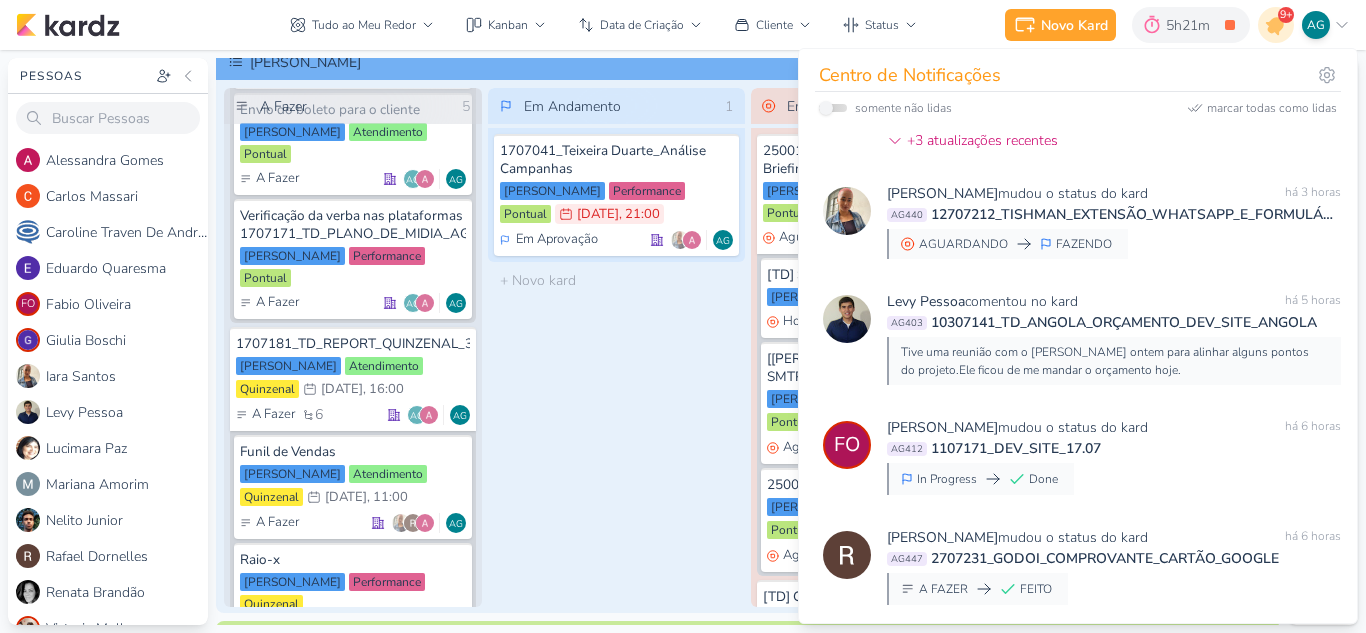scroll, scrollTop: 500, scrollLeft: 0, axis: vertical 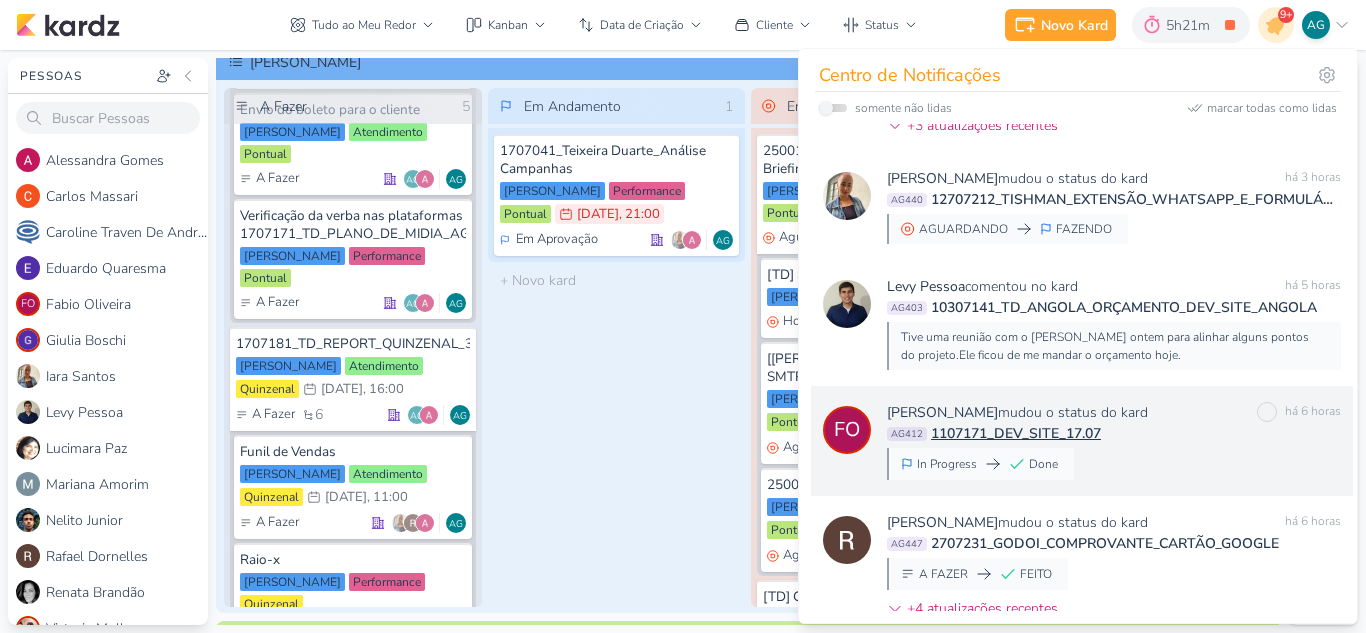 click on "Fabio Oliveira  mudou o status do kard
marcar como não lida
há 6 horas
AG412
1107171_DEV_SITE_17.07
In Progress
Done" at bounding box center (1114, 441) 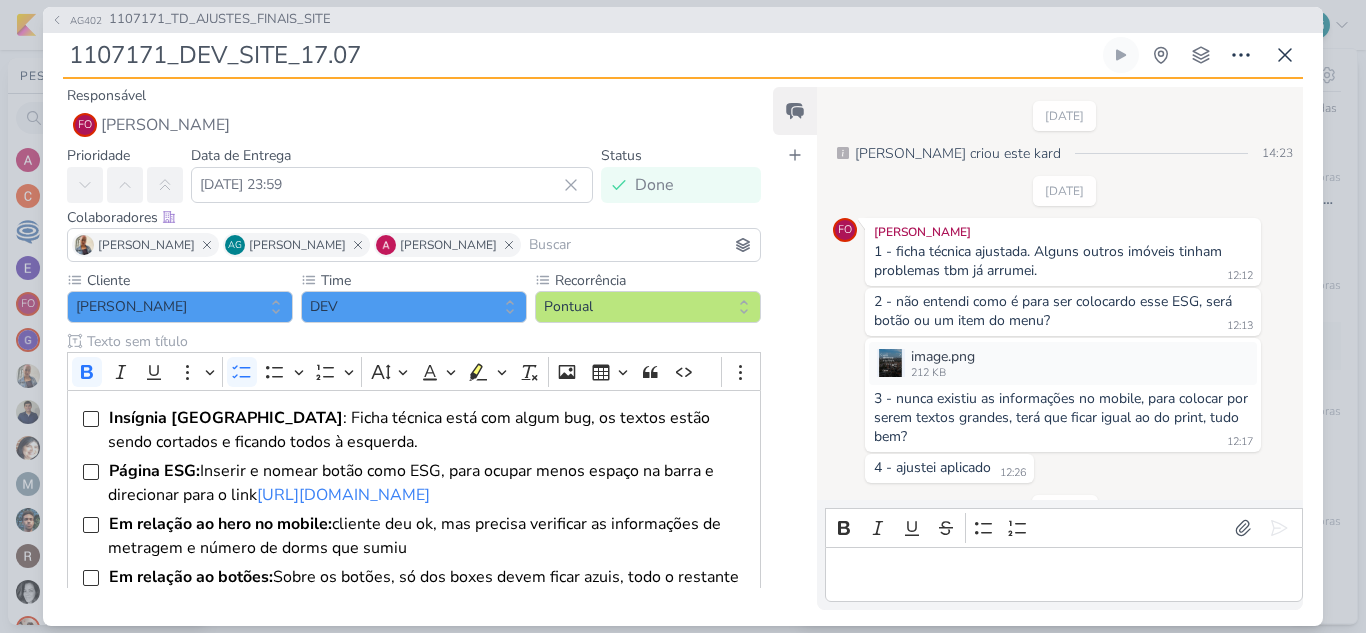 scroll, scrollTop: 459, scrollLeft: 0, axis: vertical 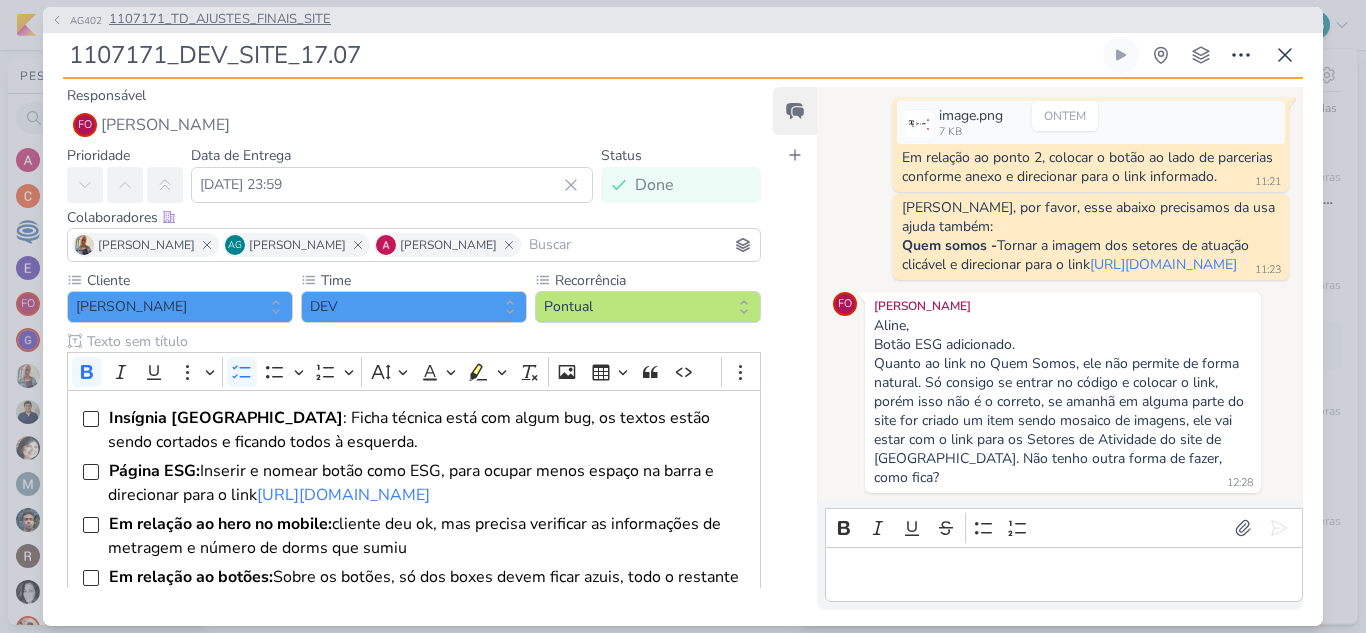click on "1107171_TD_AJUSTES_FINAIS_SITE" at bounding box center (220, 20) 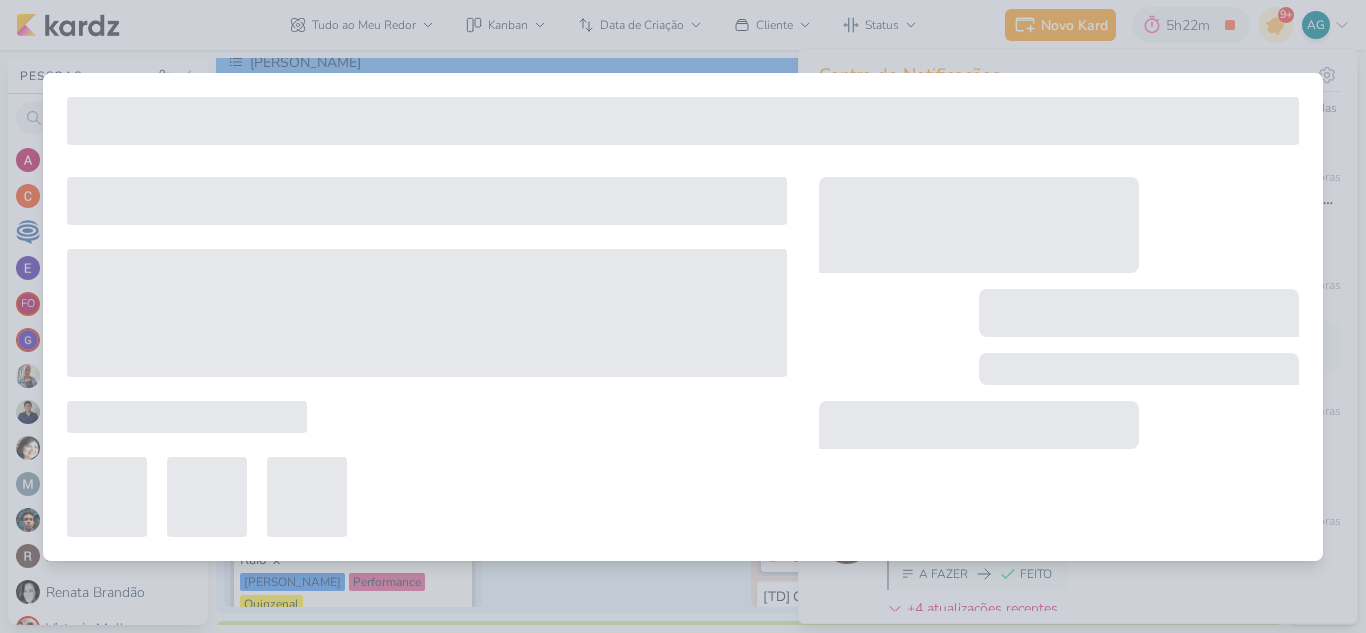 type on "1107171_TD_AJUSTES_FINAIS_SITE" 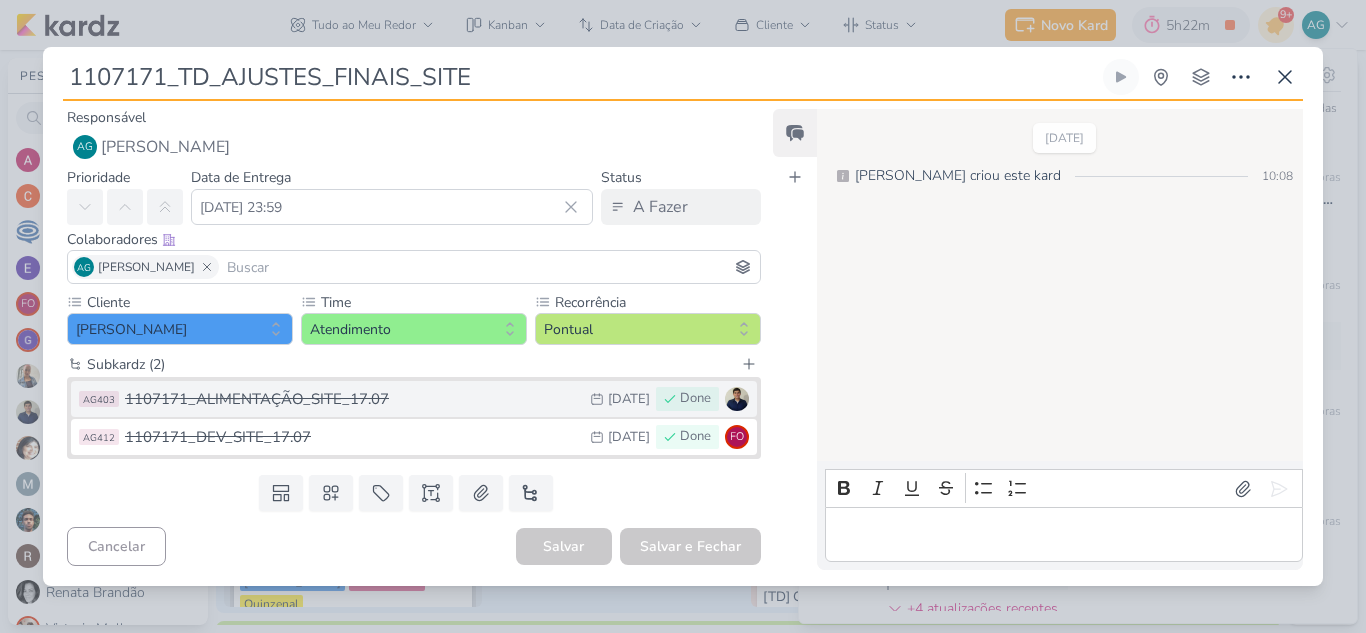 click on "1107171_ALIMENTAÇÃO_SITE_17.07" at bounding box center [352, 399] 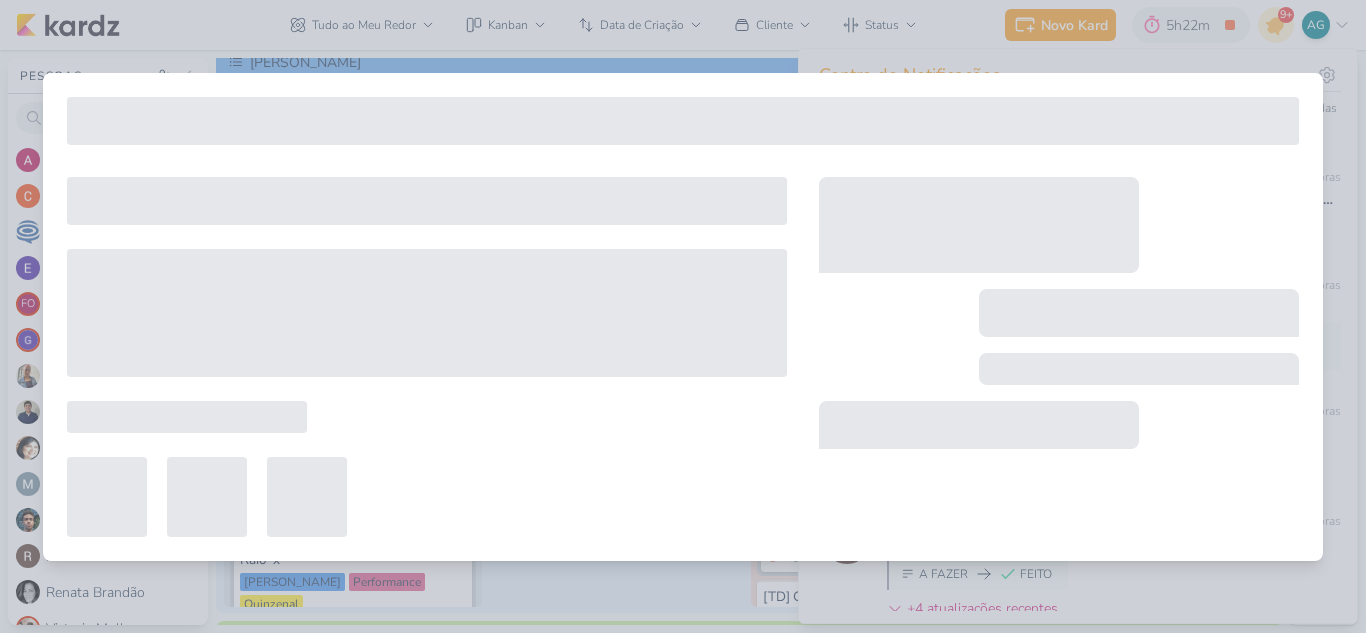 type on "1107171_ALIMENTAÇÃO_SITE_17.07" 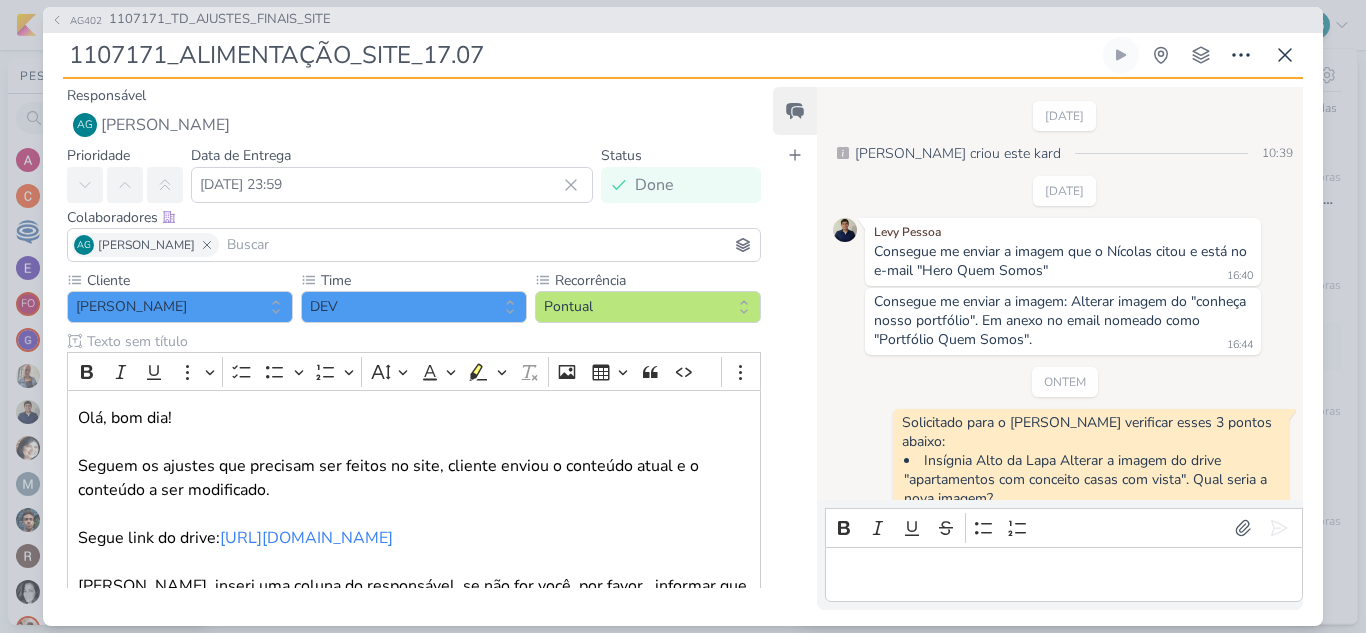 scroll, scrollTop: 1075, scrollLeft: 0, axis: vertical 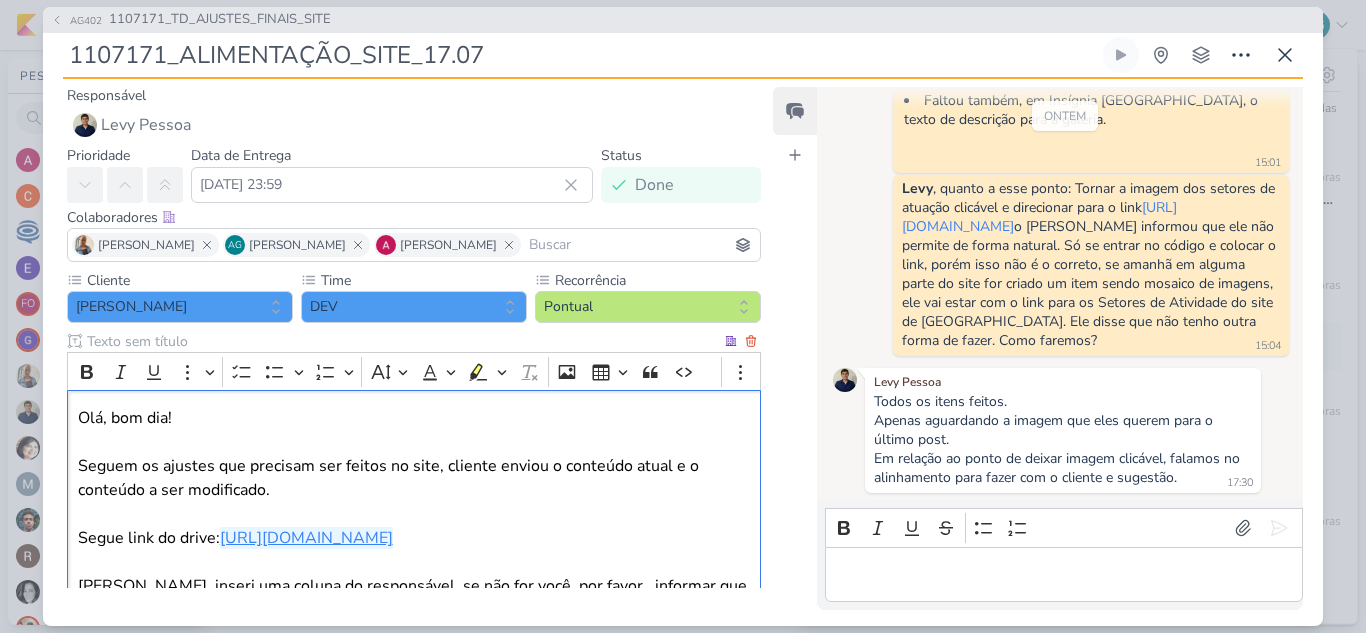 click on "[URL][DOMAIN_NAME]" at bounding box center [306, 538] 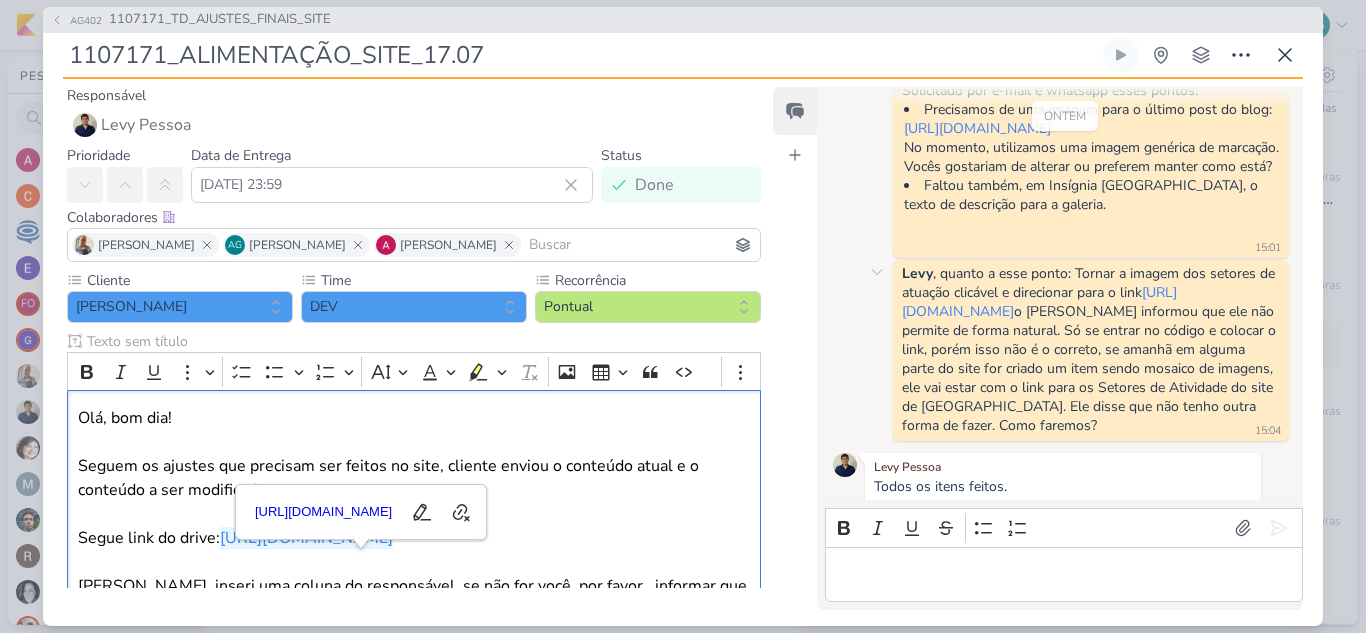 scroll, scrollTop: 875, scrollLeft: 0, axis: vertical 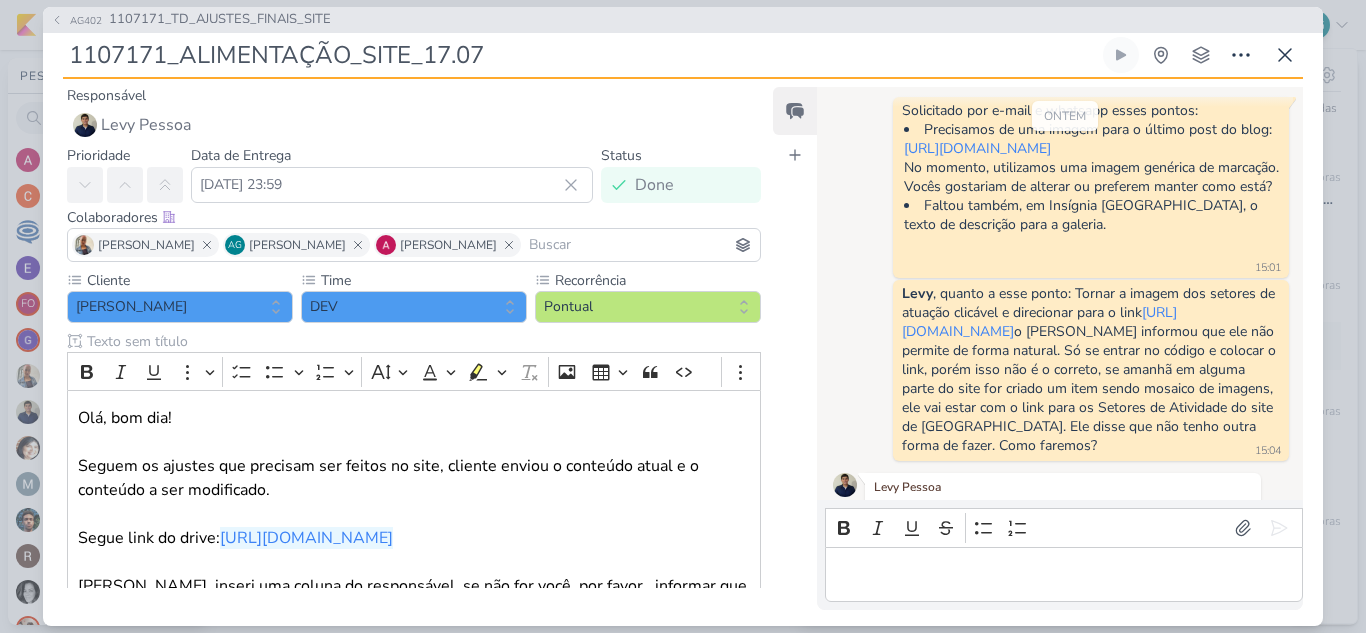 drag, startPoint x: 505, startPoint y: 51, endPoint x: 38, endPoint y: 64, distance: 467.1809 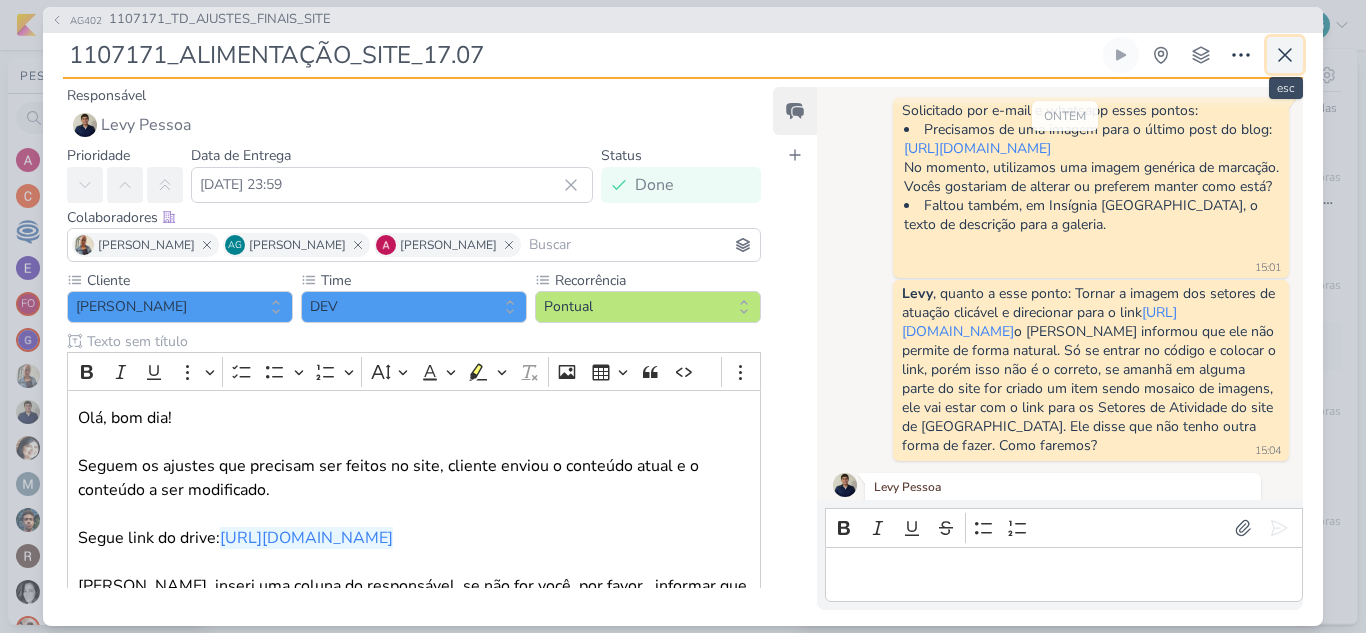 click 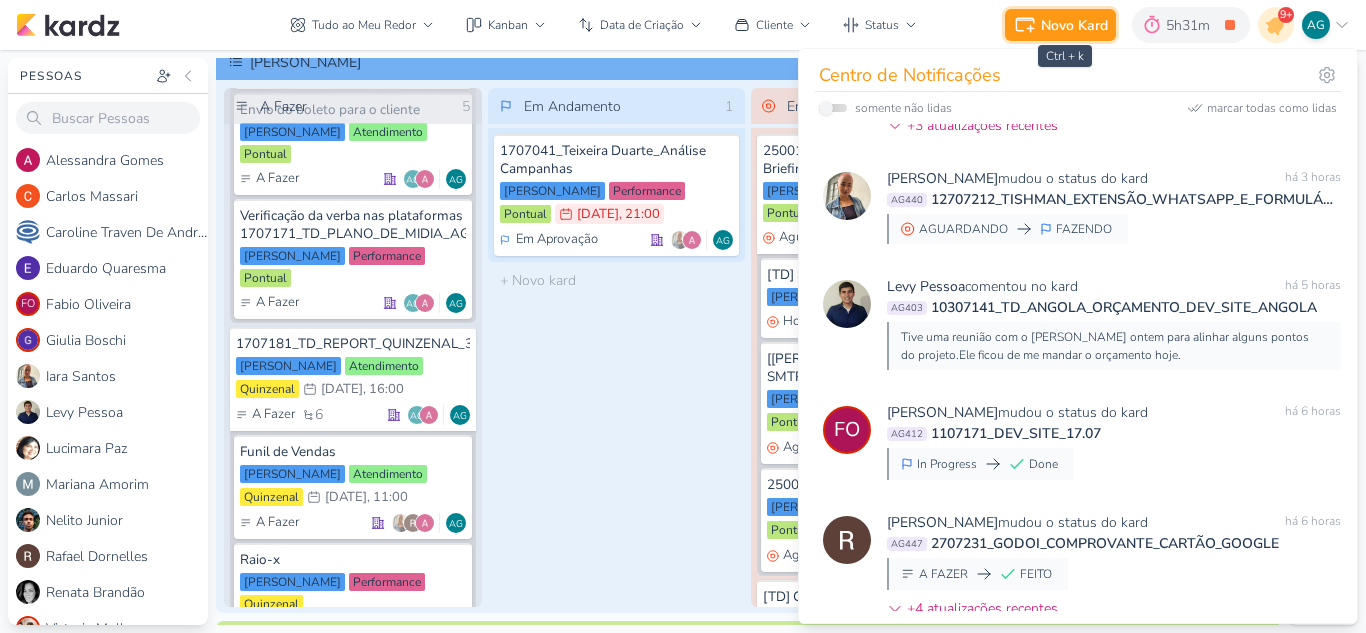 click on "Novo Kard" at bounding box center [1074, 25] 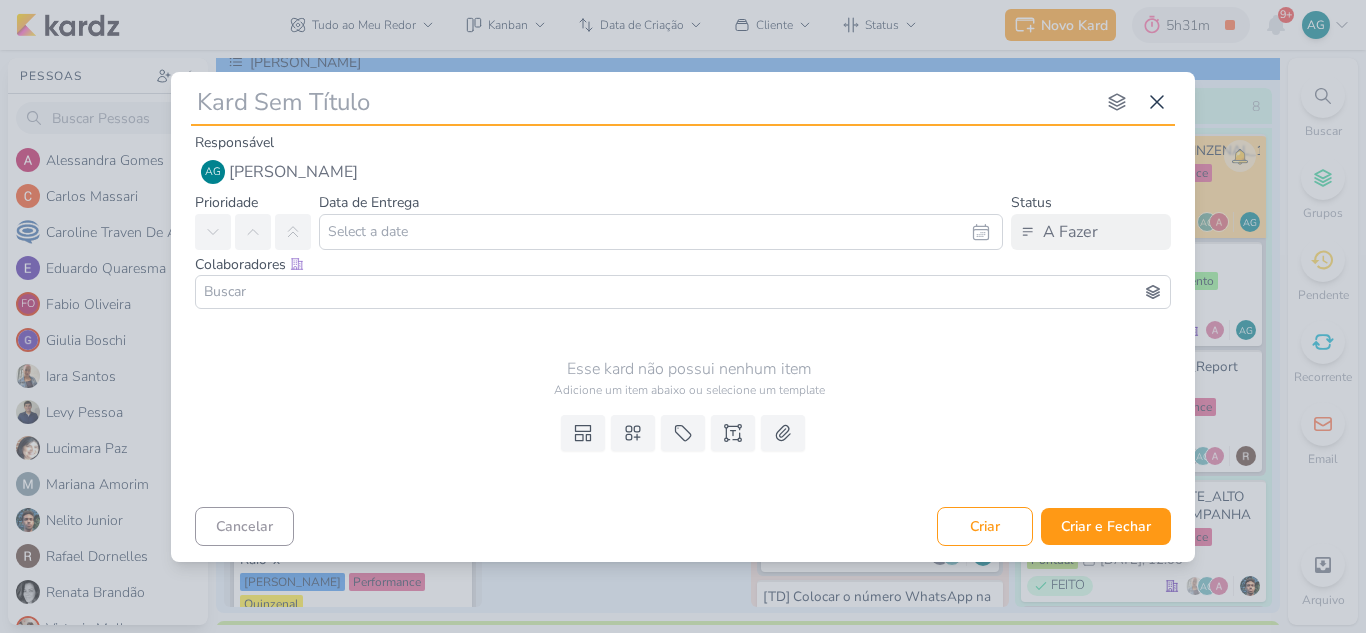 type on "1107171_ALIMENTAÇÃO_SITE_17.07" 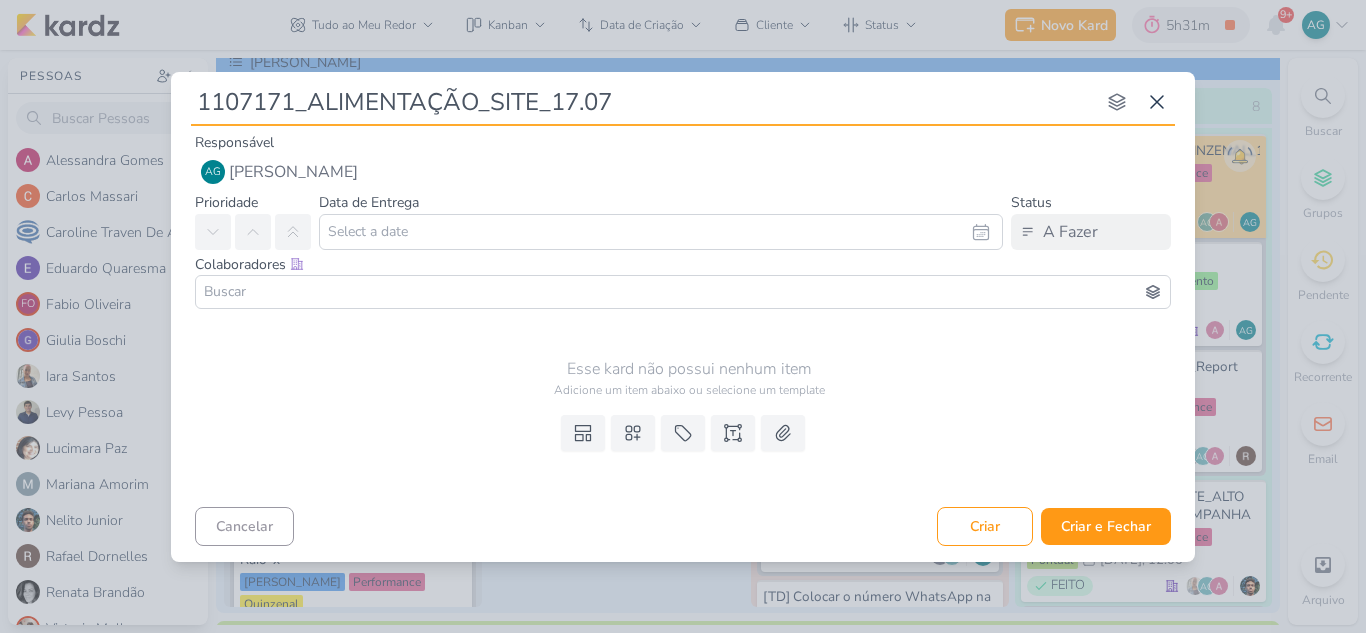 type 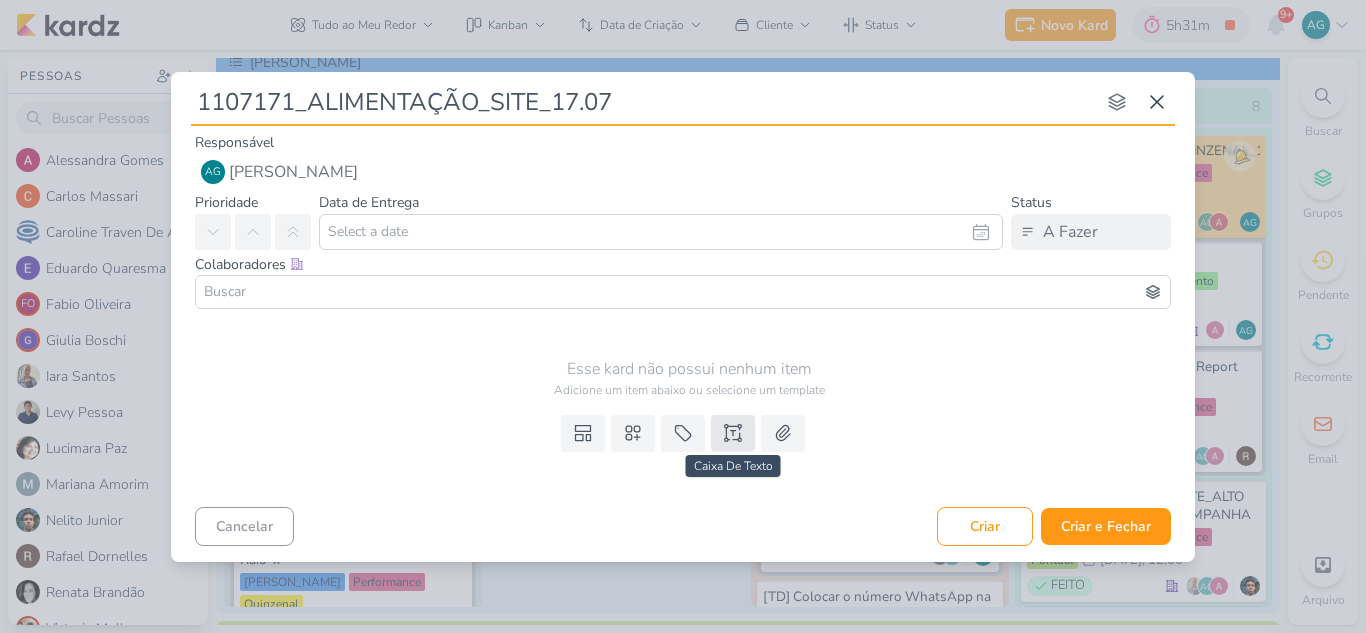 type on "1107171_ALIMENTAÇÃO_SITE_17.07" 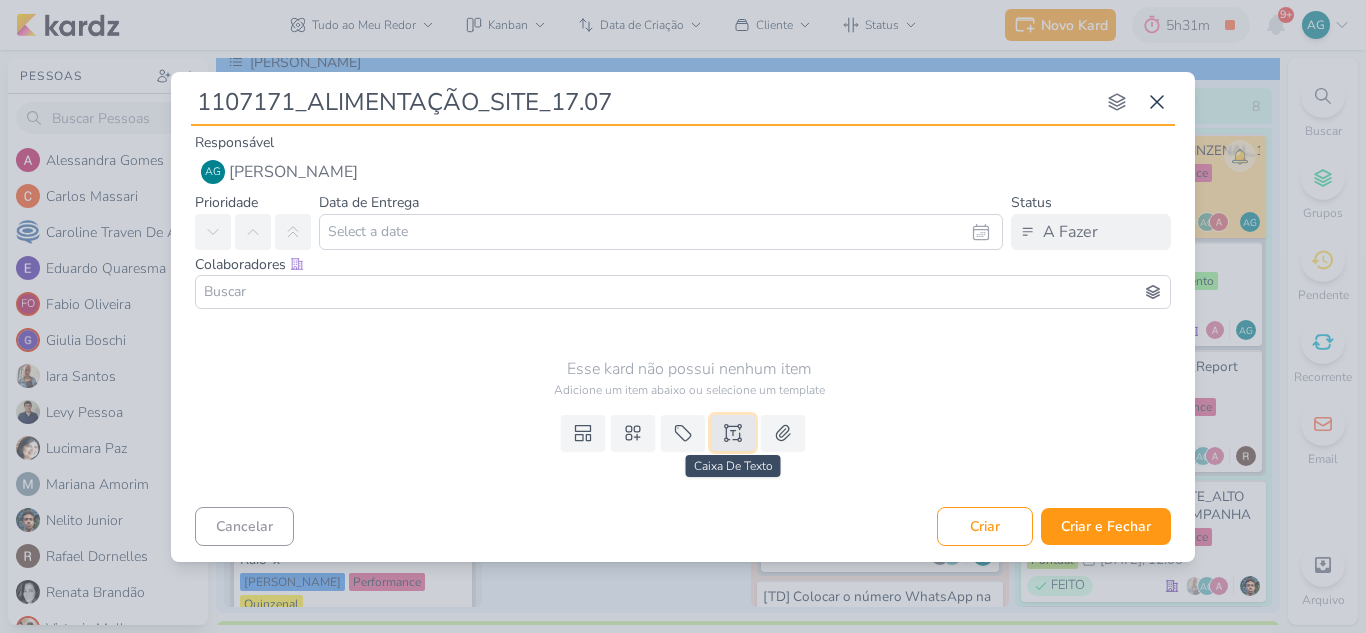 click 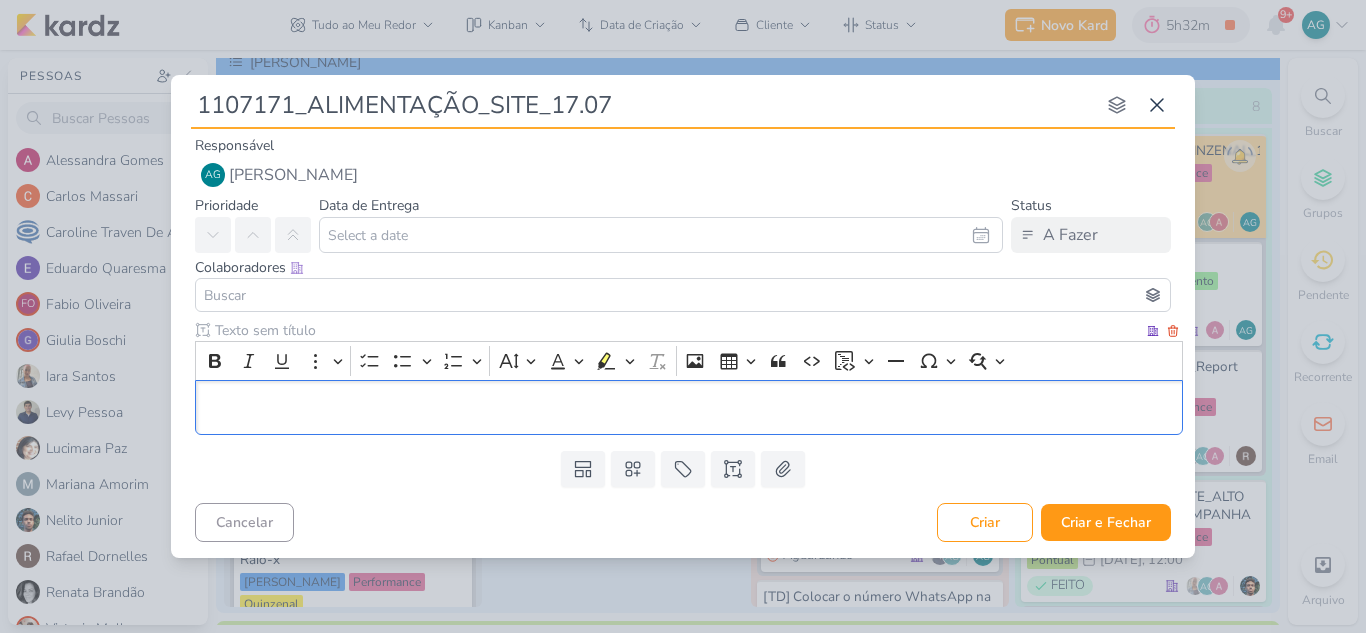 click at bounding box center [689, 407] 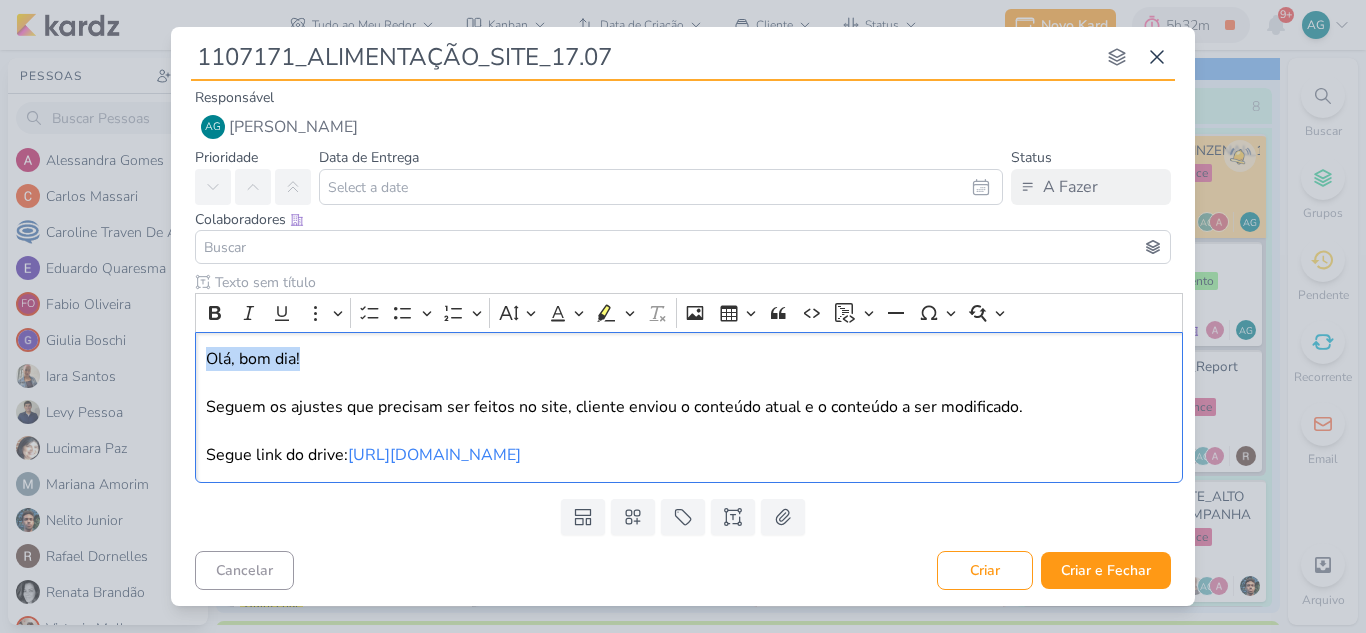 drag, startPoint x: 320, startPoint y: 348, endPoint x: 134, endPoint y: 338, distance: 186.26862 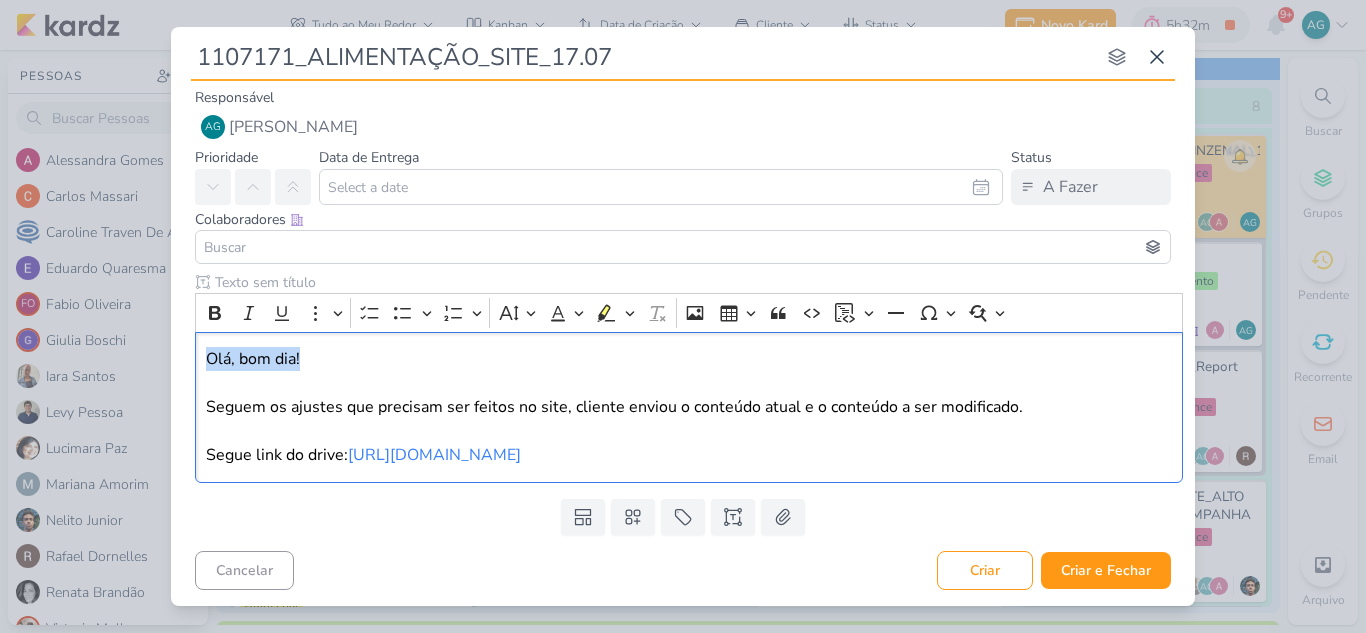 click on "1107171_ALIMENTAÇÃO_SITE_17.07
nenhum grupo disponível
esc
Responsável
AG
Aline Gimenez Graciano
Nenhum contato encontrado" at bounding box center [683, 316] 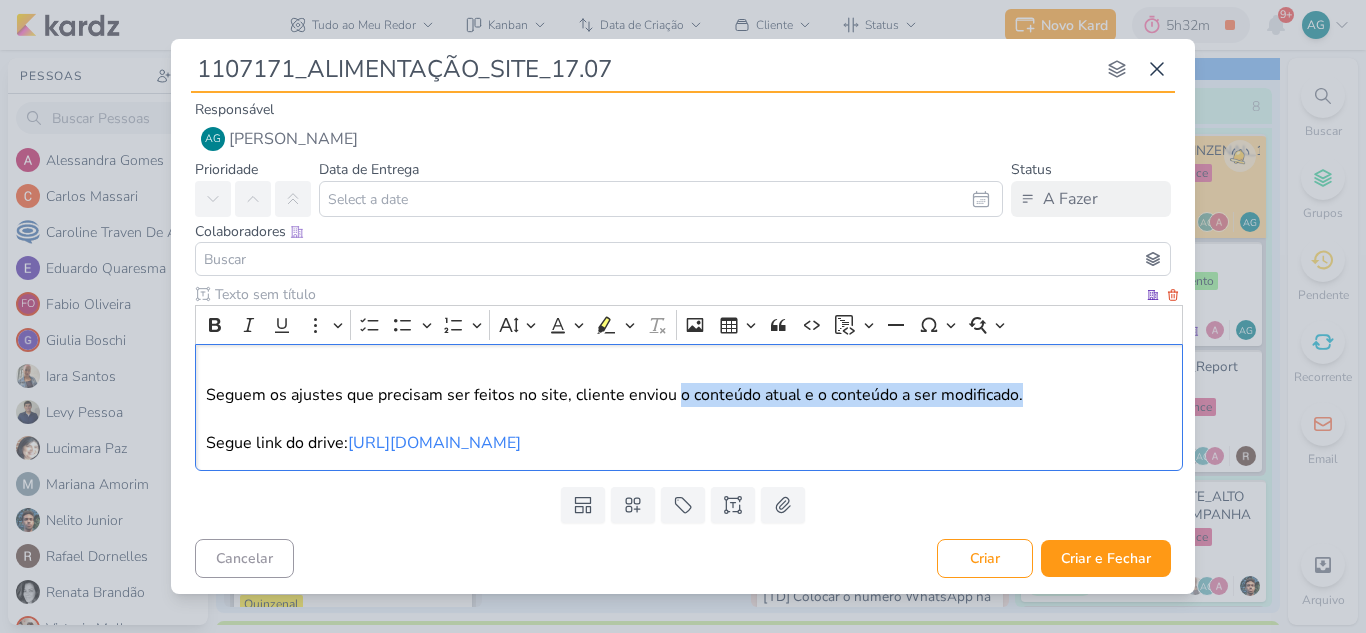 drag, startPoint x: 671, startPoint y: 382, endPoint x: 1037, endPoint y: 383, distance: 366.00137 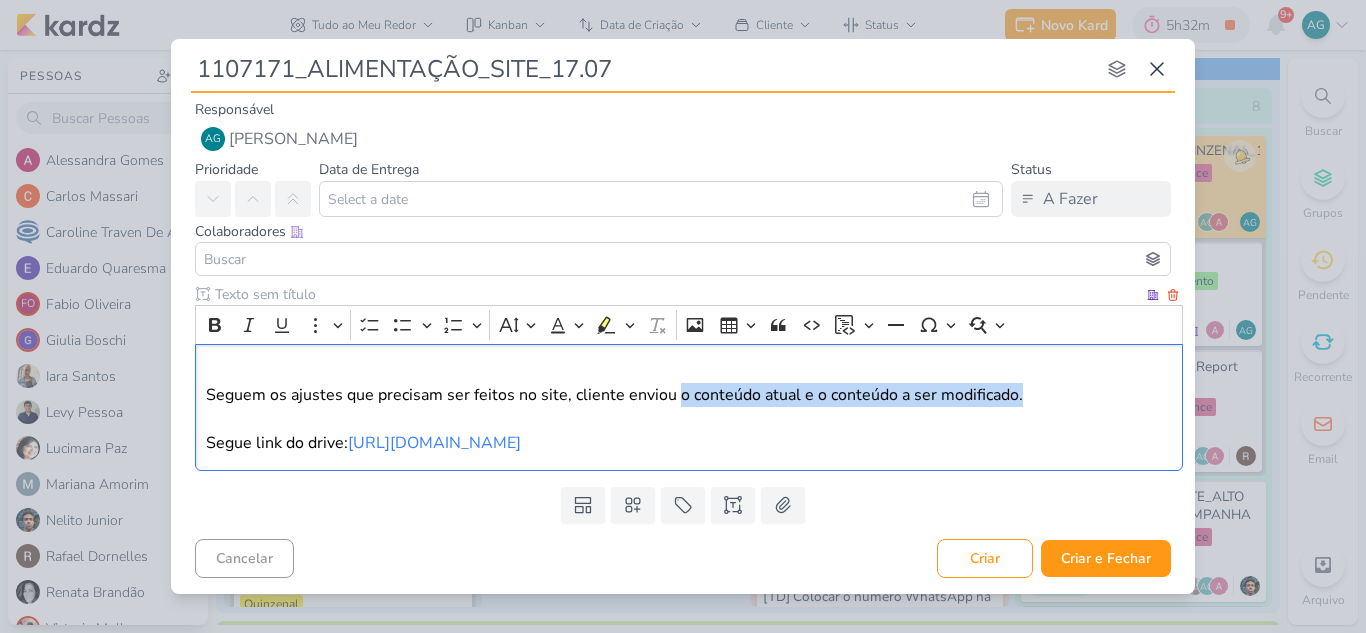 click on "⁠⁠⁠⁠⁠⁠⁠ Seguem os ajustes que precisam ser feitos no site, cliente enviou o conteúdo atual e o conteúdo a ser modificado. Segue link do drive:  https://docs.google.com/spreadsheets/d/1YVk2zo9L7PbUV2U1ShN5p1IWwXa4lNMV/edit?gid=1841647334#gid=1841647334" at bounding box center (689, 407) 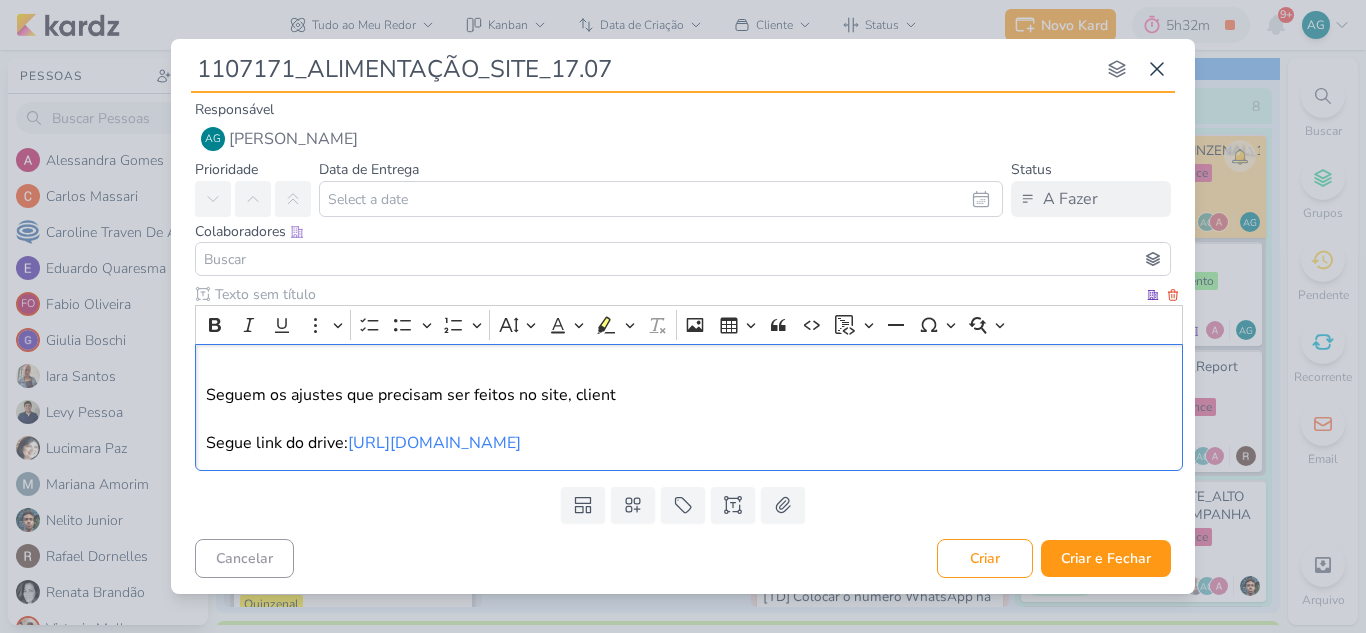 click on "Seguem os ajustes que precisam ser feitos no site, client Segue link do drive:  https://docs.google.com/spreadsheets/d/1YVk2zo9L7PbUV2U1ShN5p1IWwXa4lNMV/edit?gid=1841647334#gid=1841647334" at bounding box center (689, 407) 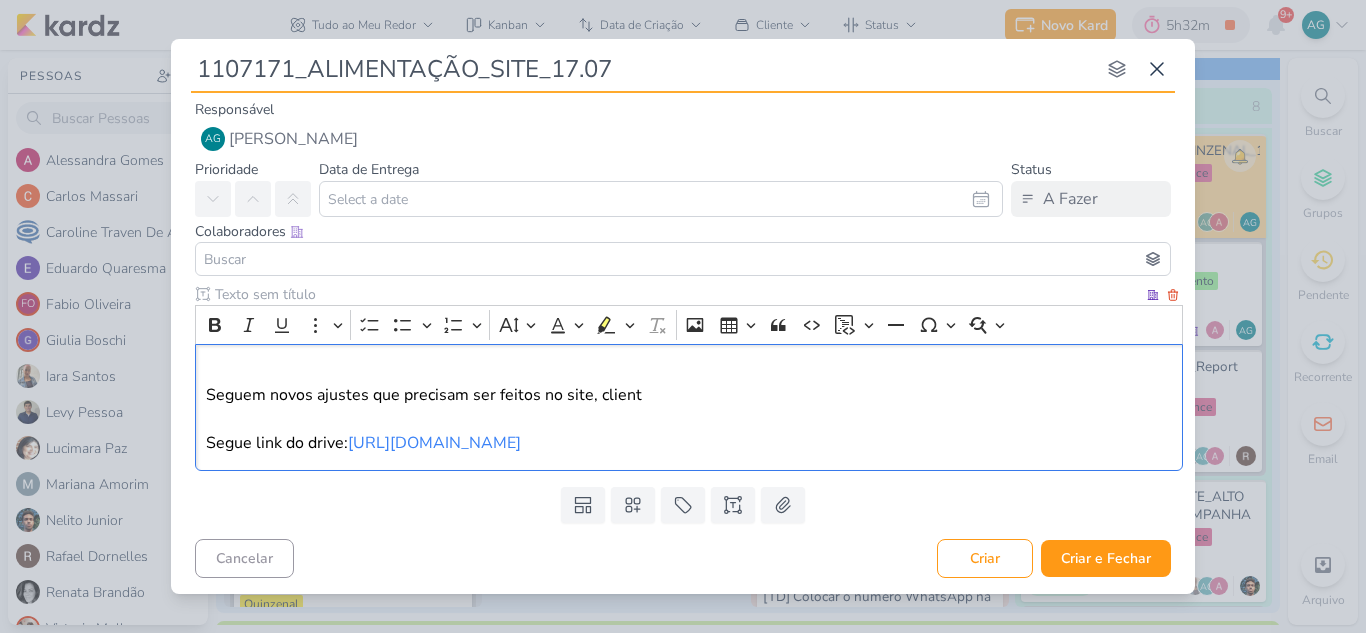 click on "Seguem novos ajustes que precisam ser feitos no site, client Segue link do drive:  https://docs.google.com/spreadsheets/d/1YVk2zo9L7PbUV2U1ShN5p1IWwXa4lNMV/edit?gid=1841647334#gid=1841647334" at bounding box center [689, 407] 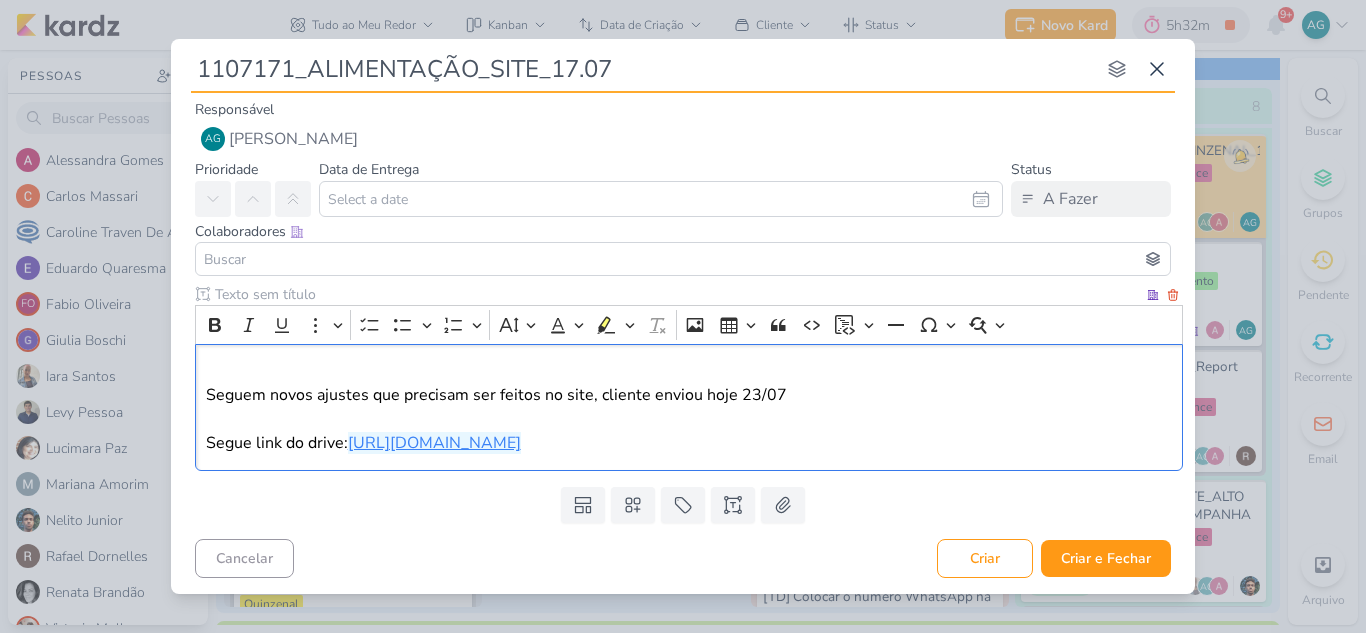 drag, startPoint x: 488, startPoint y: 458, endPoint x: 350, endPoint y: 427, distance: 141.43903 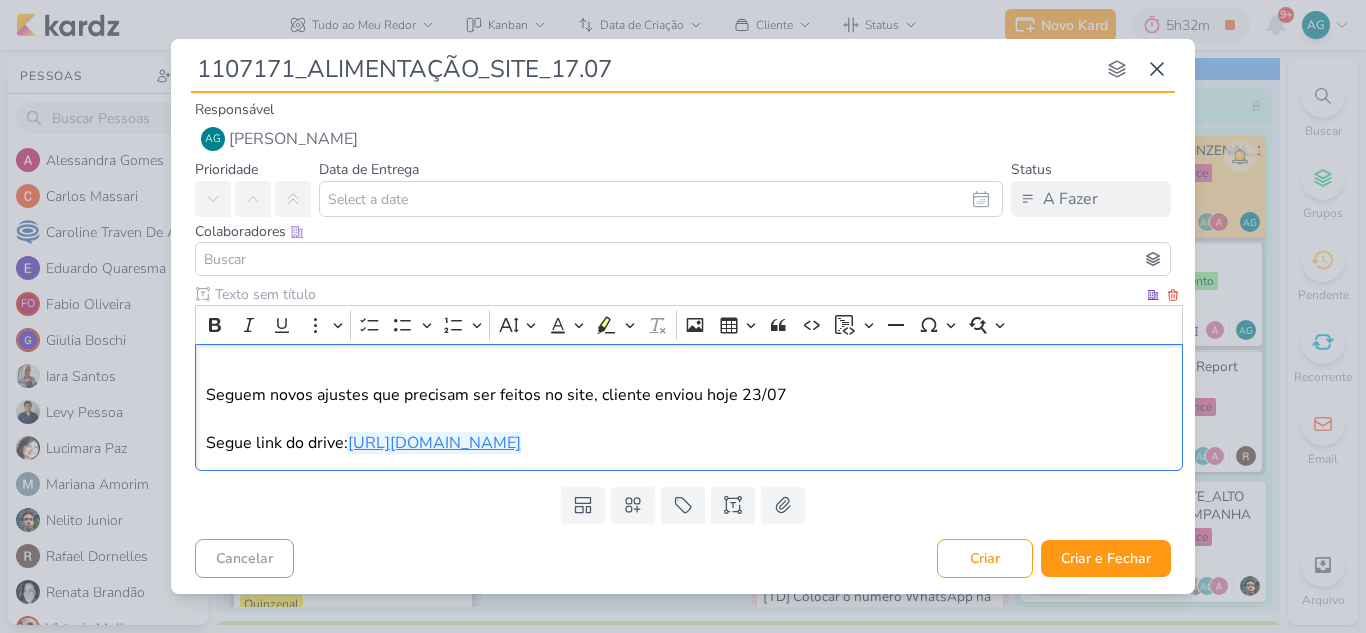 click on "Seguem novos ajustes que precisam ser feitos no site, cliente enviou hoje 23/07 Segue link do drive:  https://docs.google.com/spreadsheets/d/1YVk2zo9L7PbUV2U1ShN5p1IWwXa4lNMV/edit?gid=1841647334#gid=1841647334" at bounding box center [689, 407] 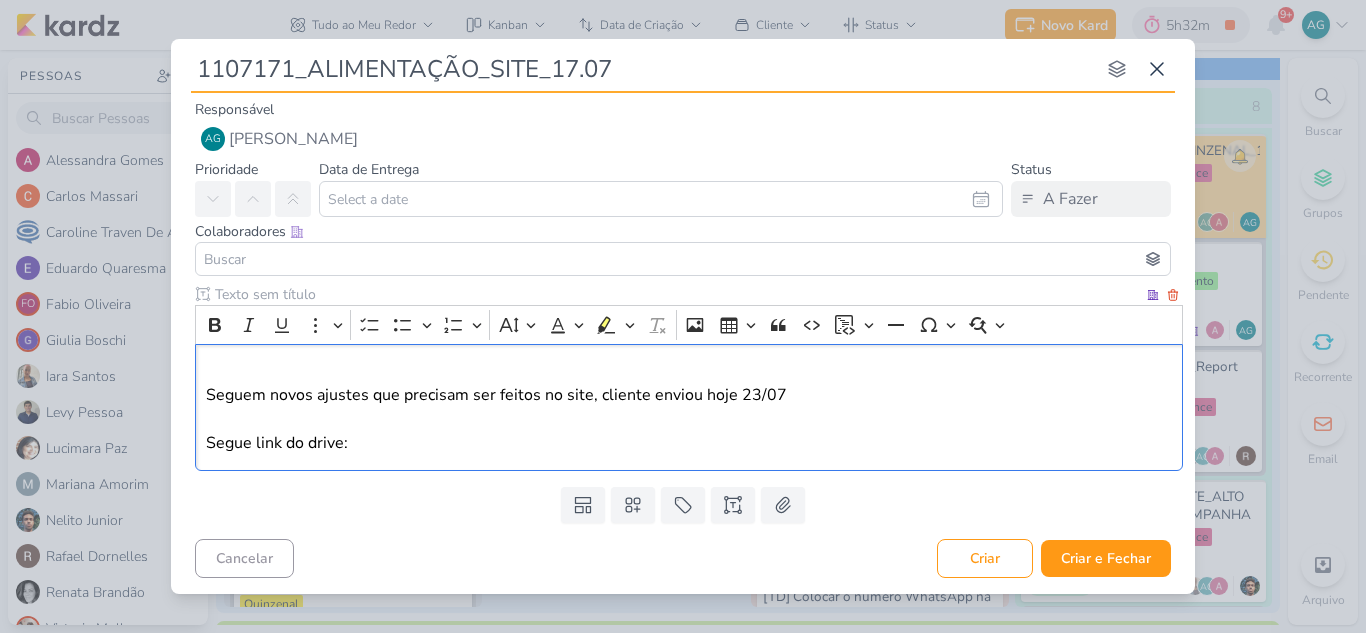 drag, startPoint x: 466, startPoint y: 388, endPoint x: 466, endPoint y: 363, distance: 25 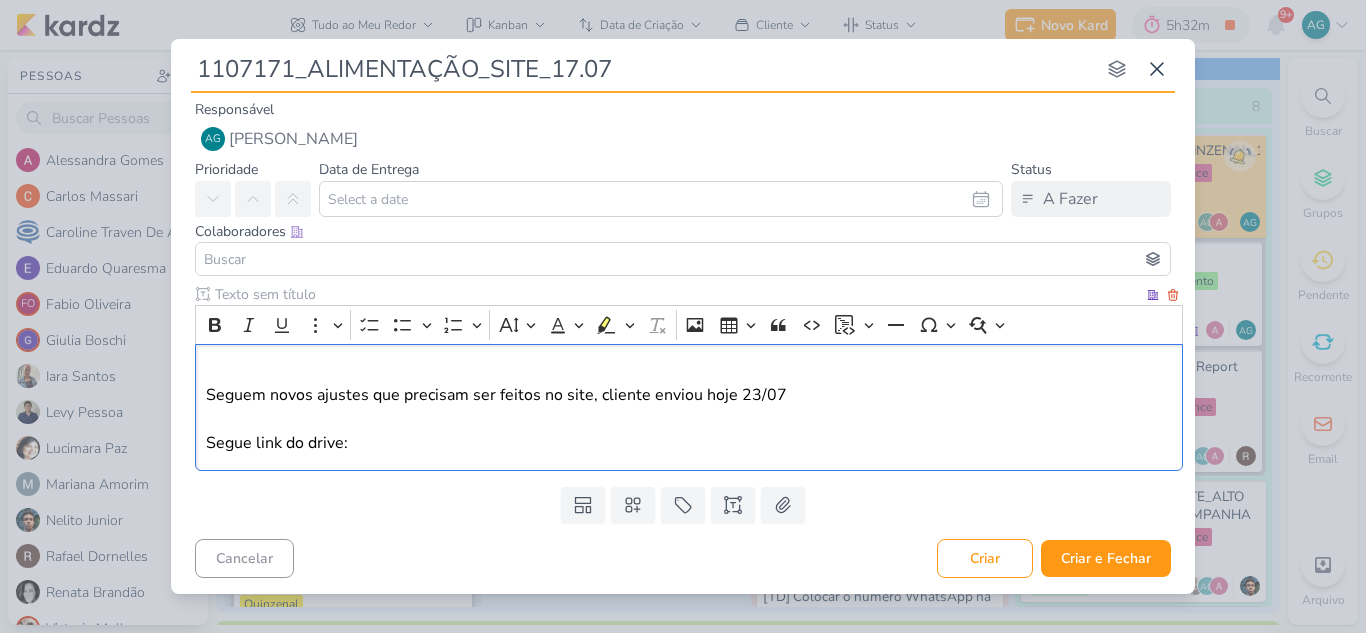 click on "Seguem novos ajustes que precisam ser feitos no site, cliente enviou hoje 23/07 Segue link do drive:" at bounding box center (689, 407) 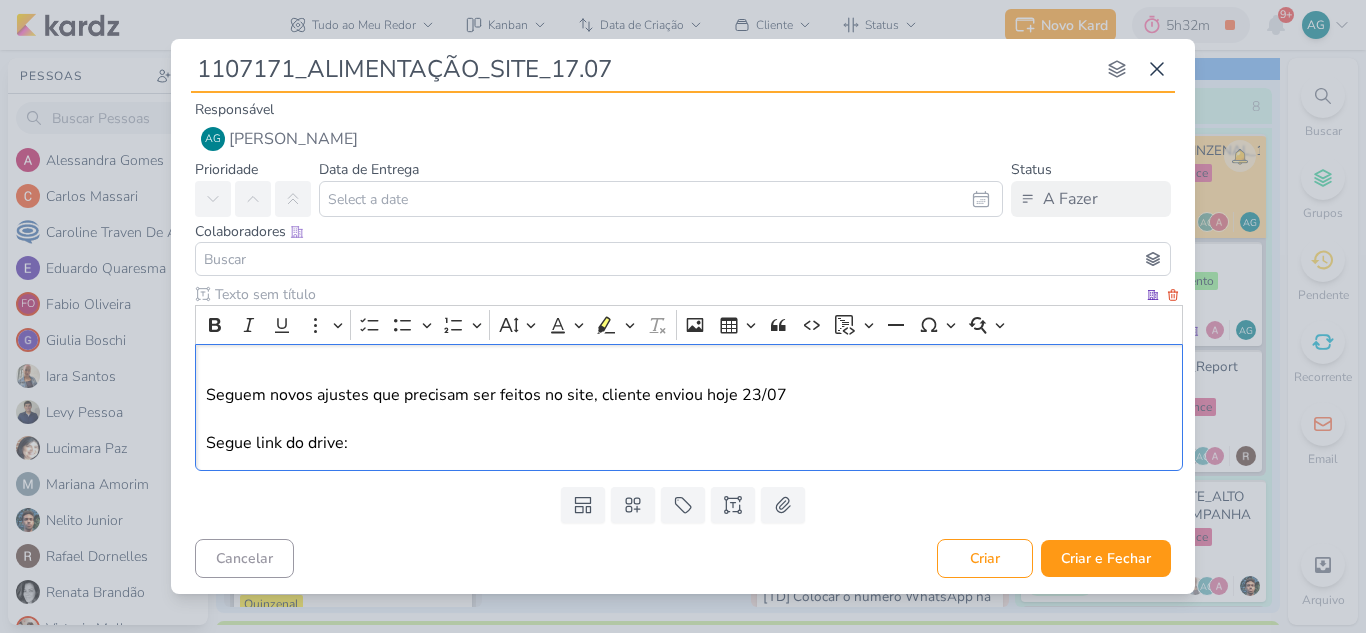 click on "Seguem novos ajustes que precisam ser feitos no site, cliente enviou hoje 23/07 Segue link do drive:" at bounding box center (689, 407) 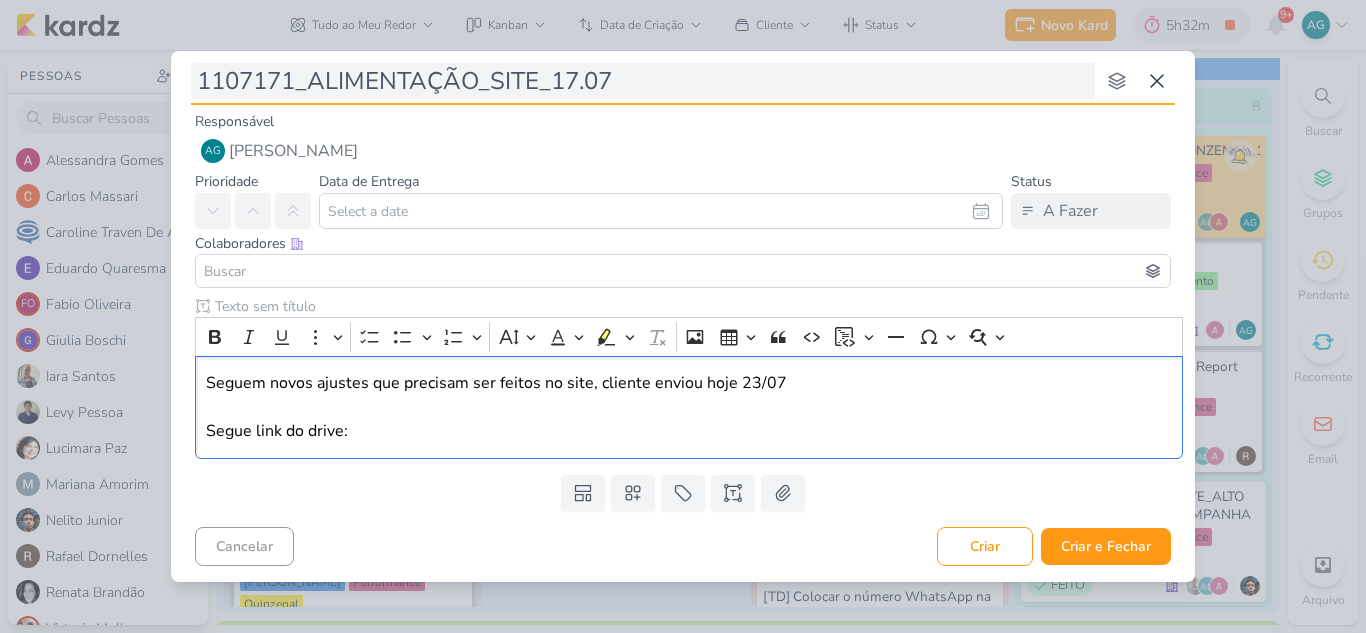 click on "1107171_ALIMENTAÇÃO_SITE_17.07" at bounding box center [643, 81] 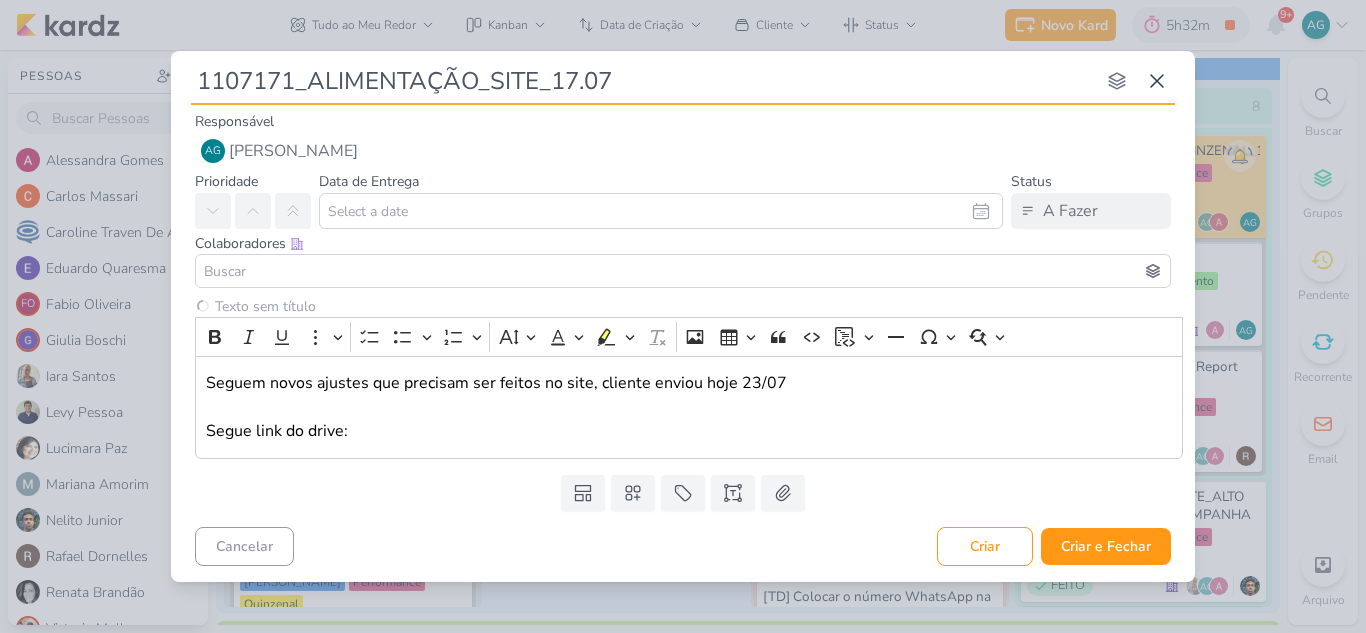 type 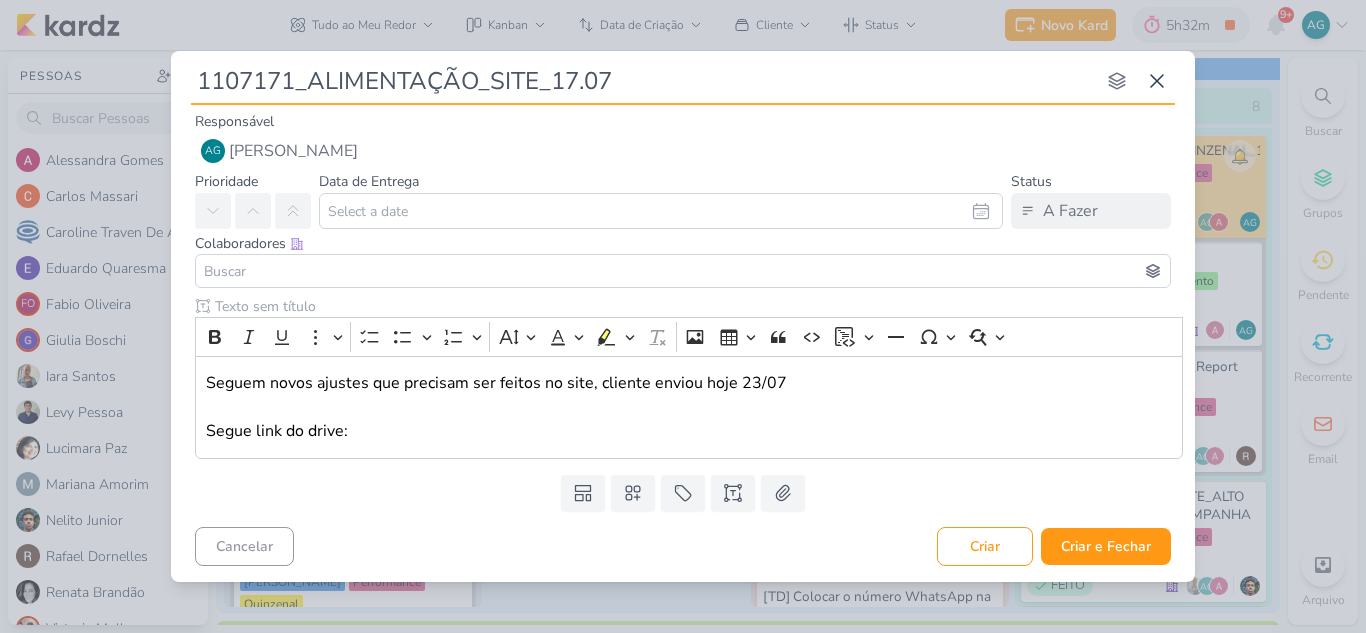 type on "1107171_ALIMENTAÇÃO_SITE_7.07" 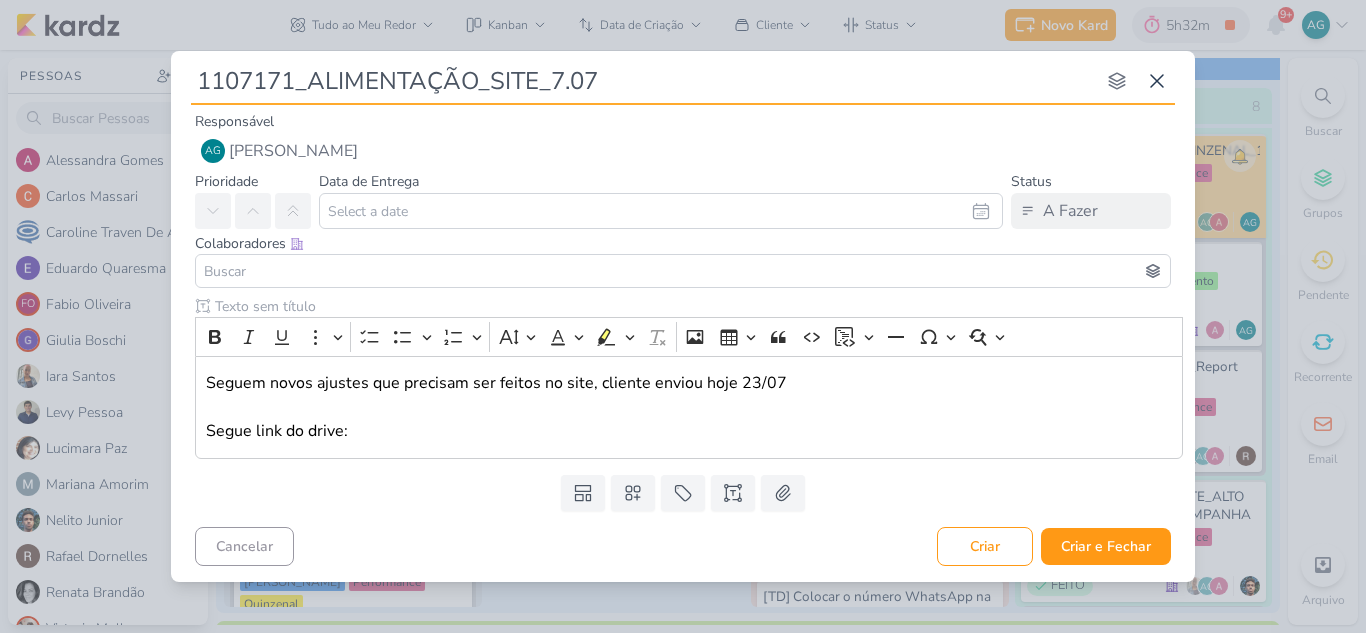 type 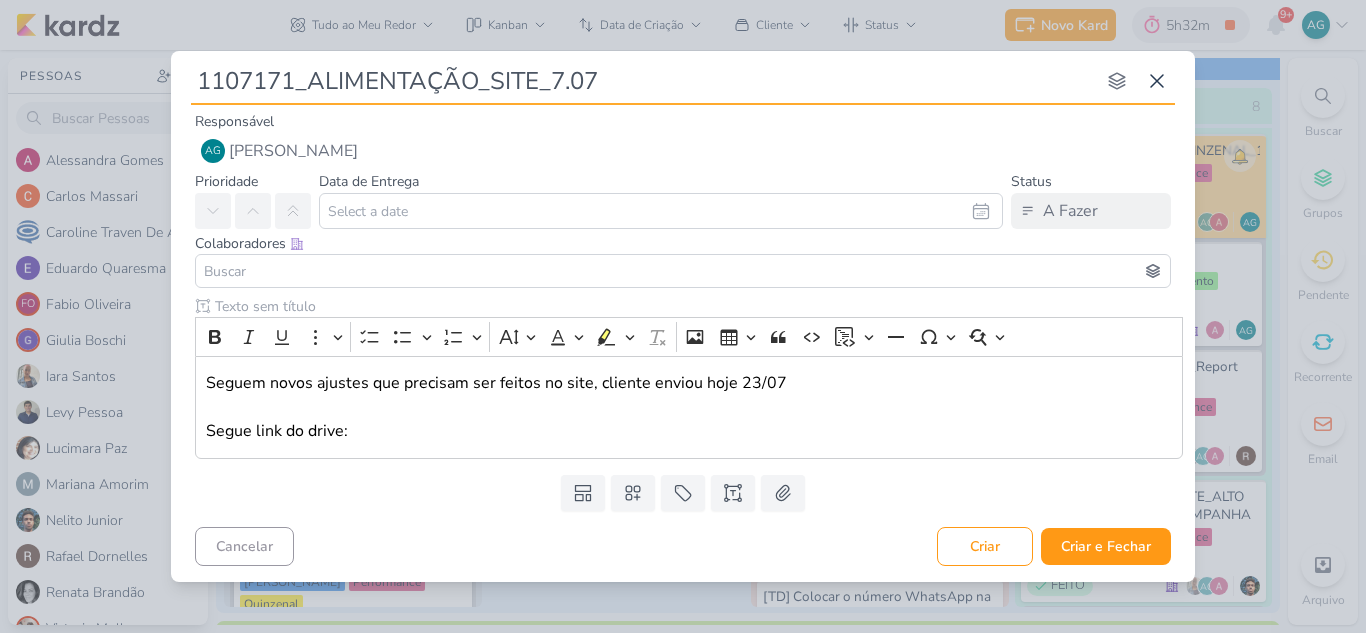 type on "1107171_ALIMENTAÇÃO_SITE_.07" 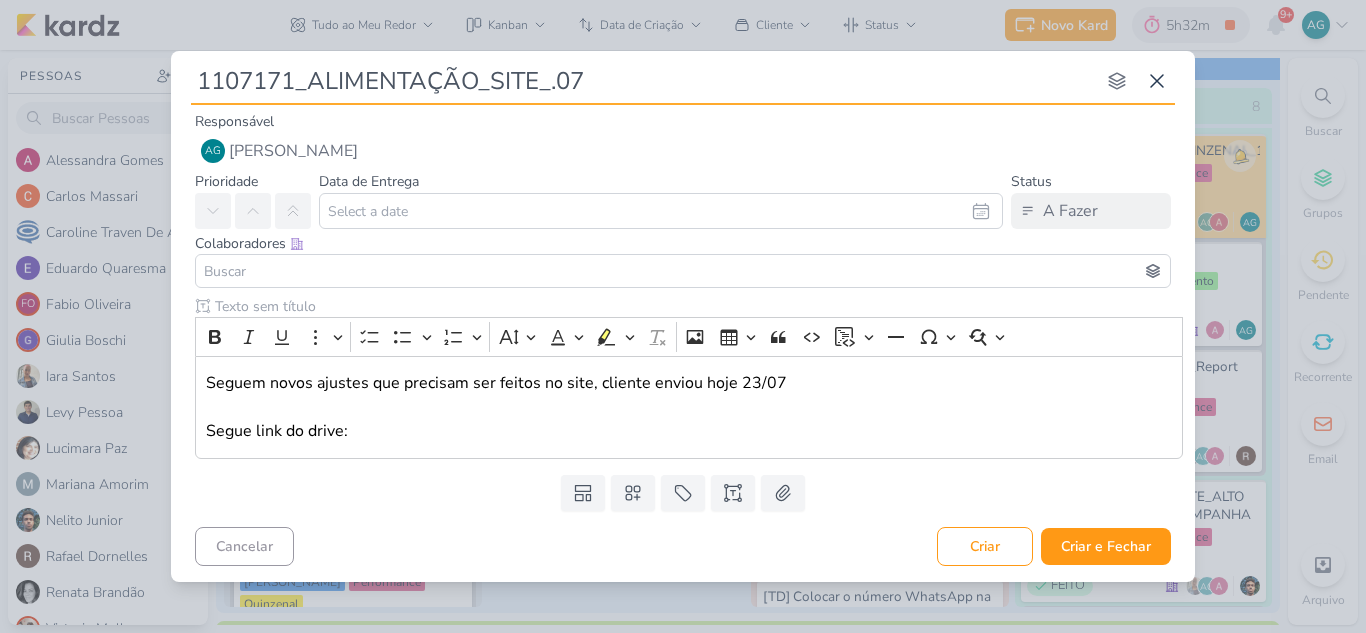 type 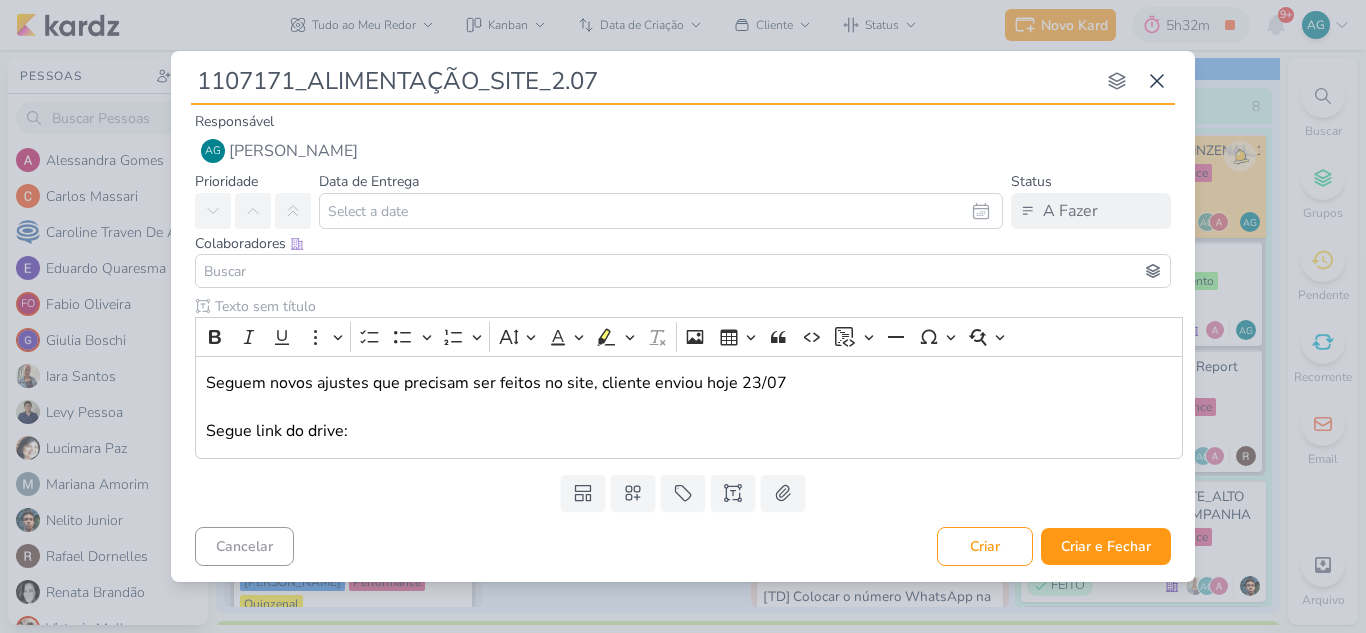 type on "1107171_ALIMENTAÇÃO_SITE_23.07" 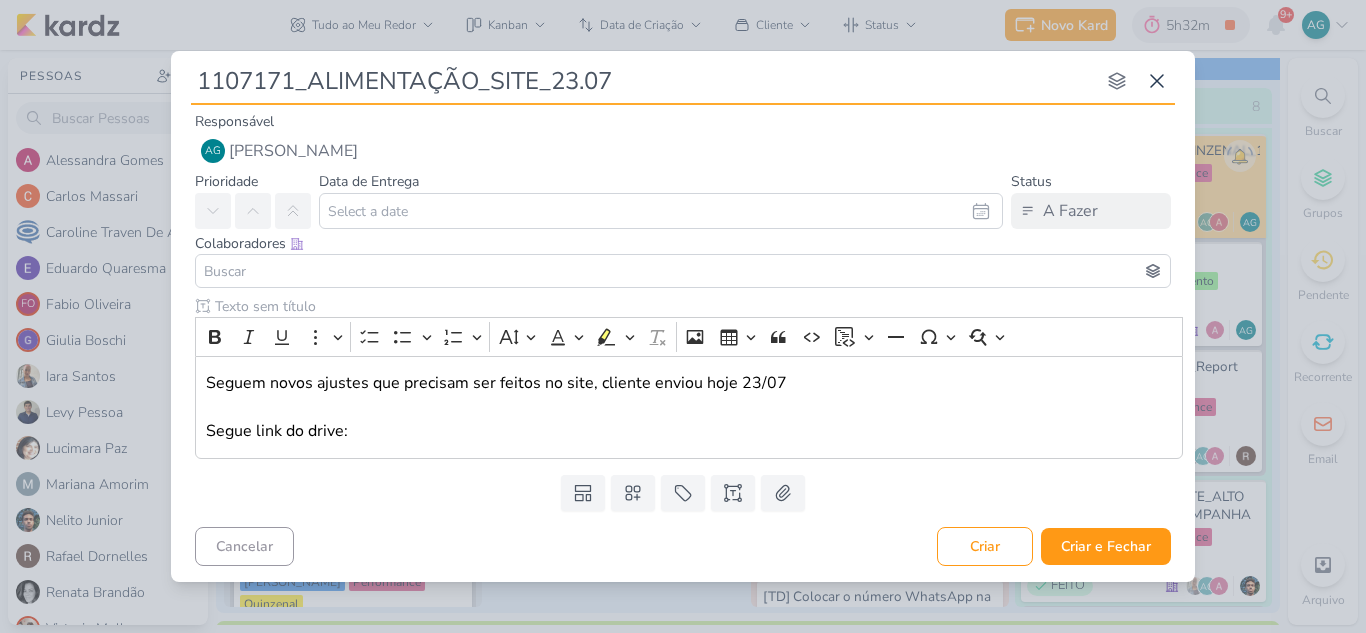 type 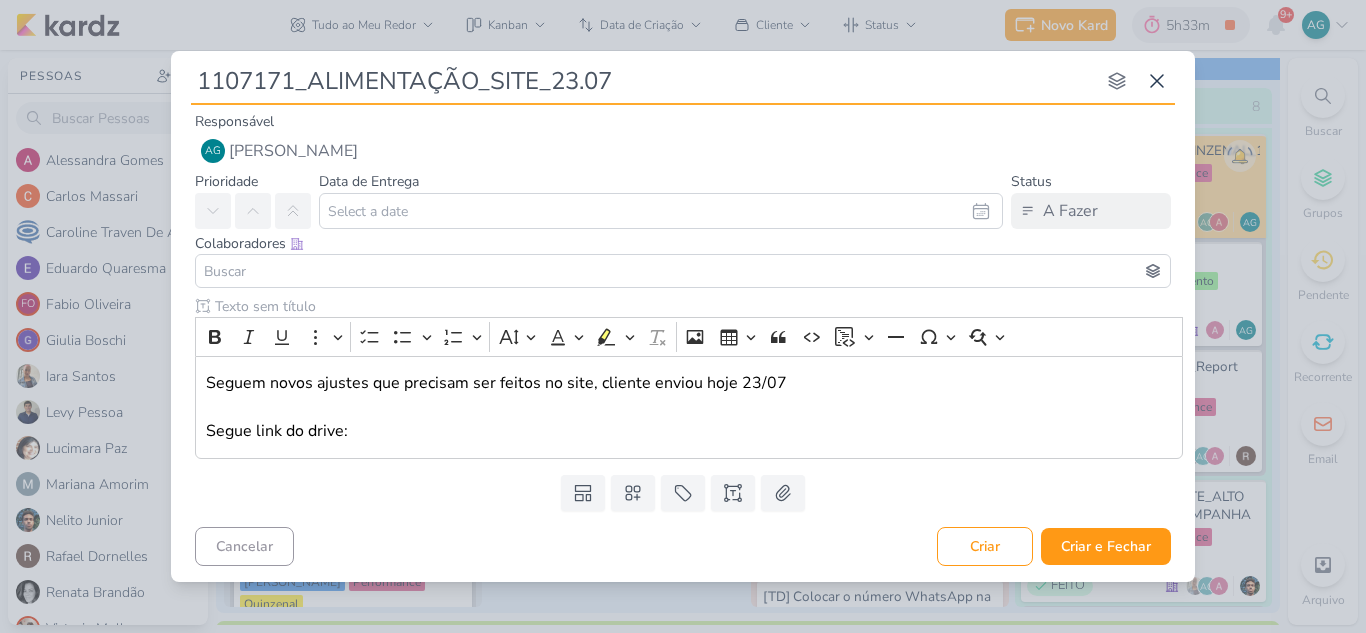 type on "1107171_ALIMENTAÇÃO_SITE_23.07" 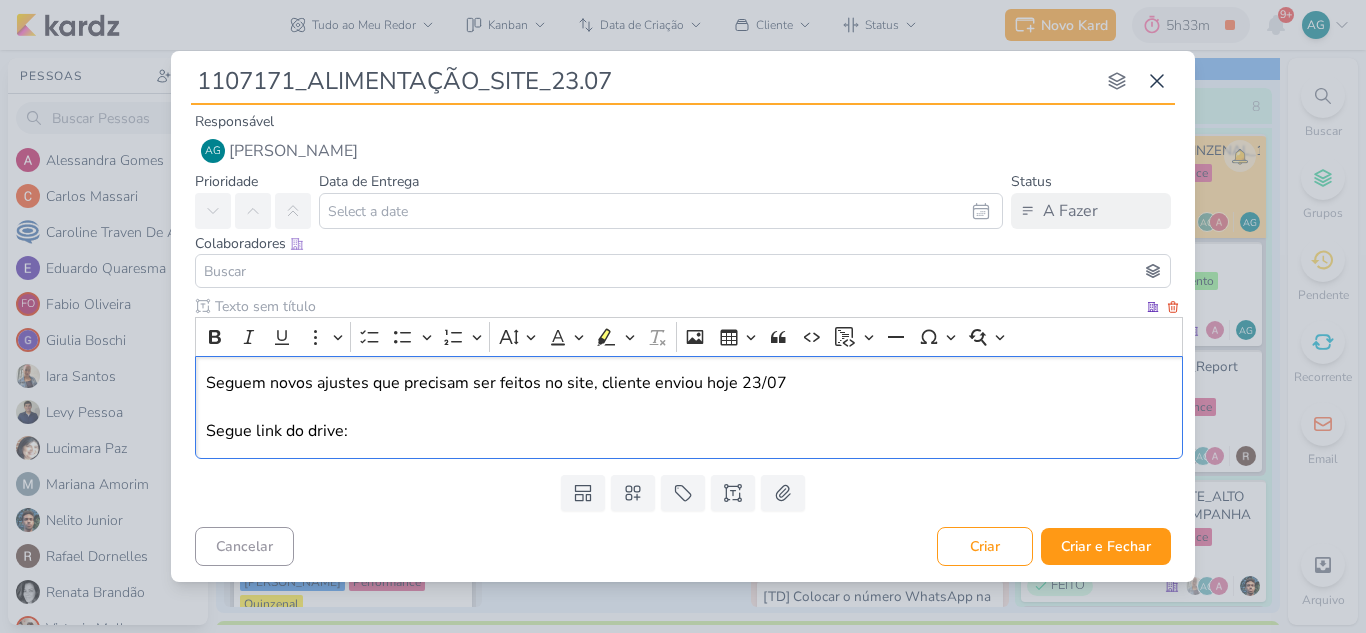 click on "⁠⁠⁠⁠⁠⁠⁠Seguem novos ajustes que precisam ser feitos no site, cliente enviou hoje 23/07 Segue link do drive:" at bounding box center (689, 407) 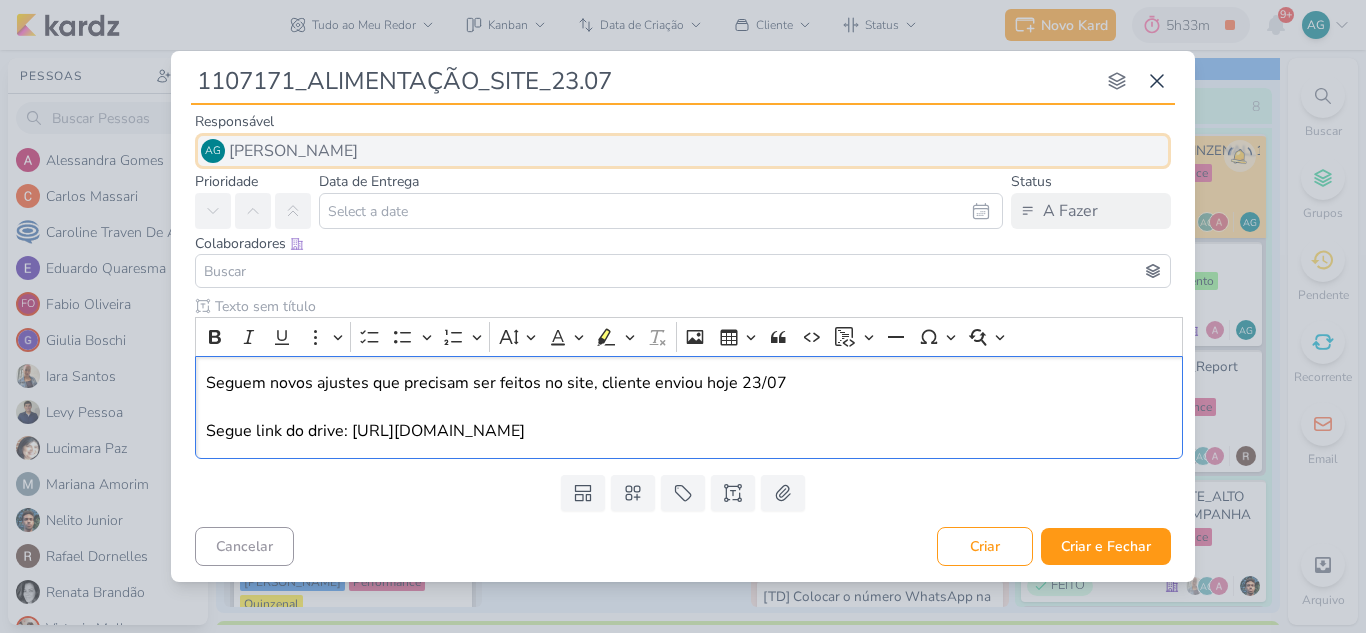 click on "[PERSON_NAME]" at bounding box center (293, 151) 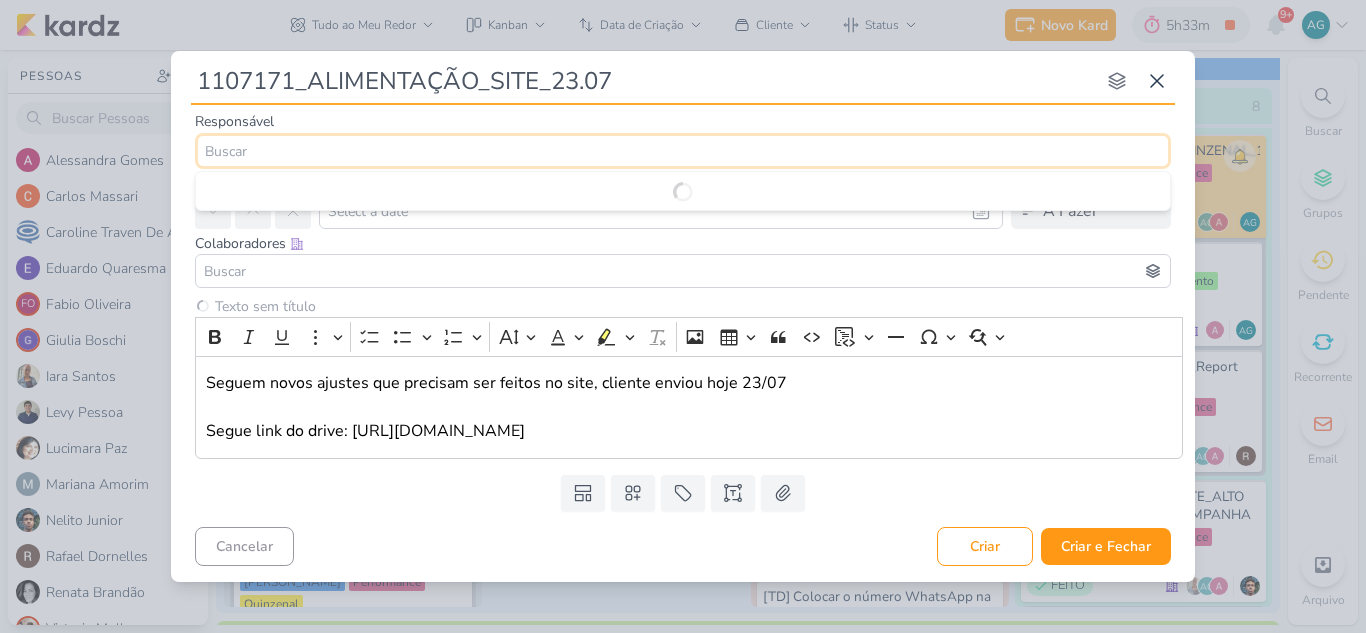 type 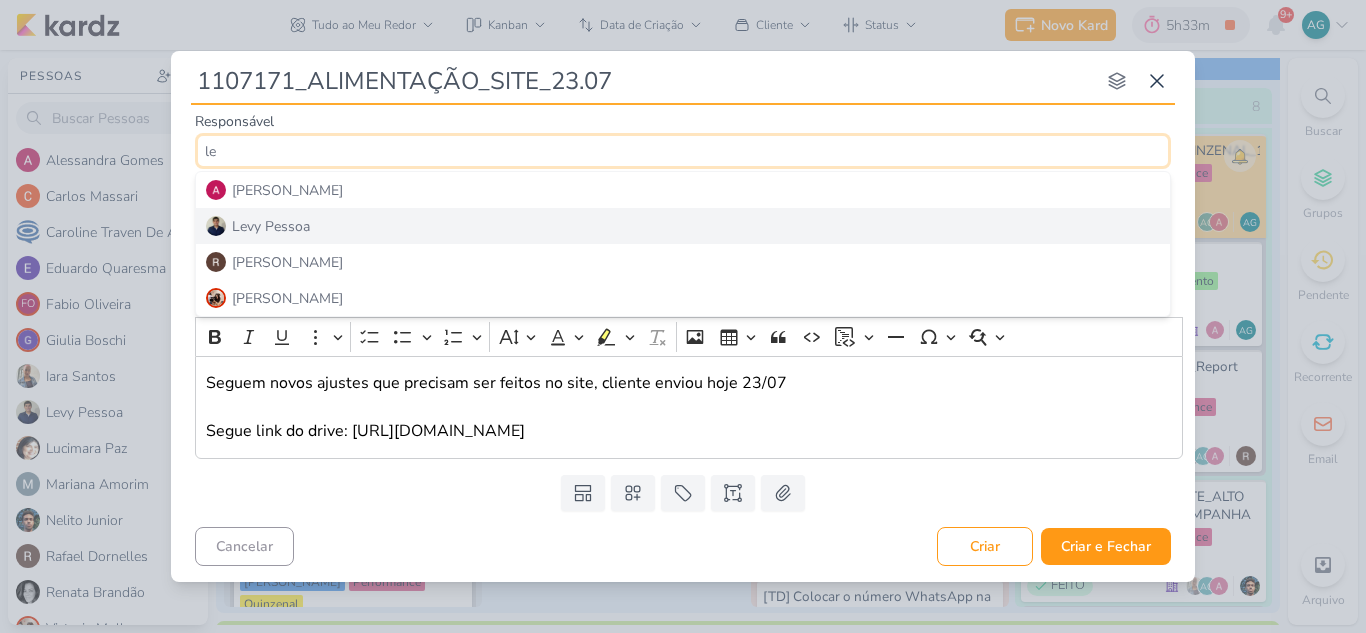 type on "le" 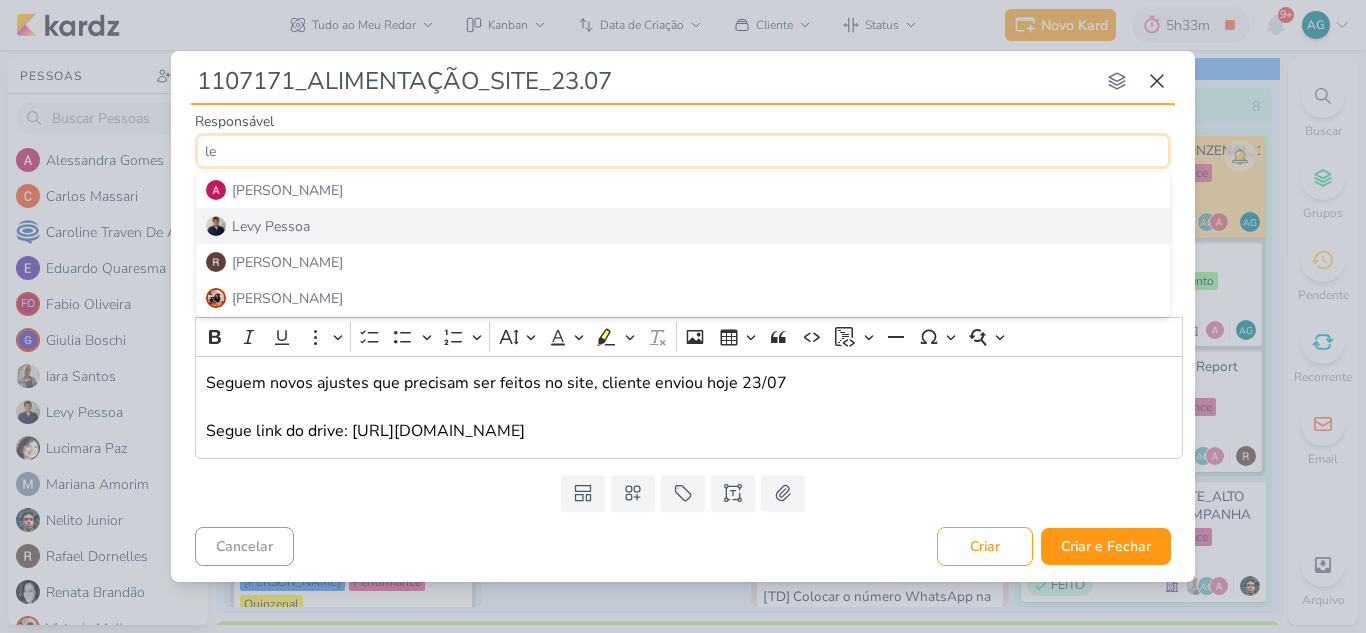 click on "Levy Pessoa" at bounding box center (683, 226) 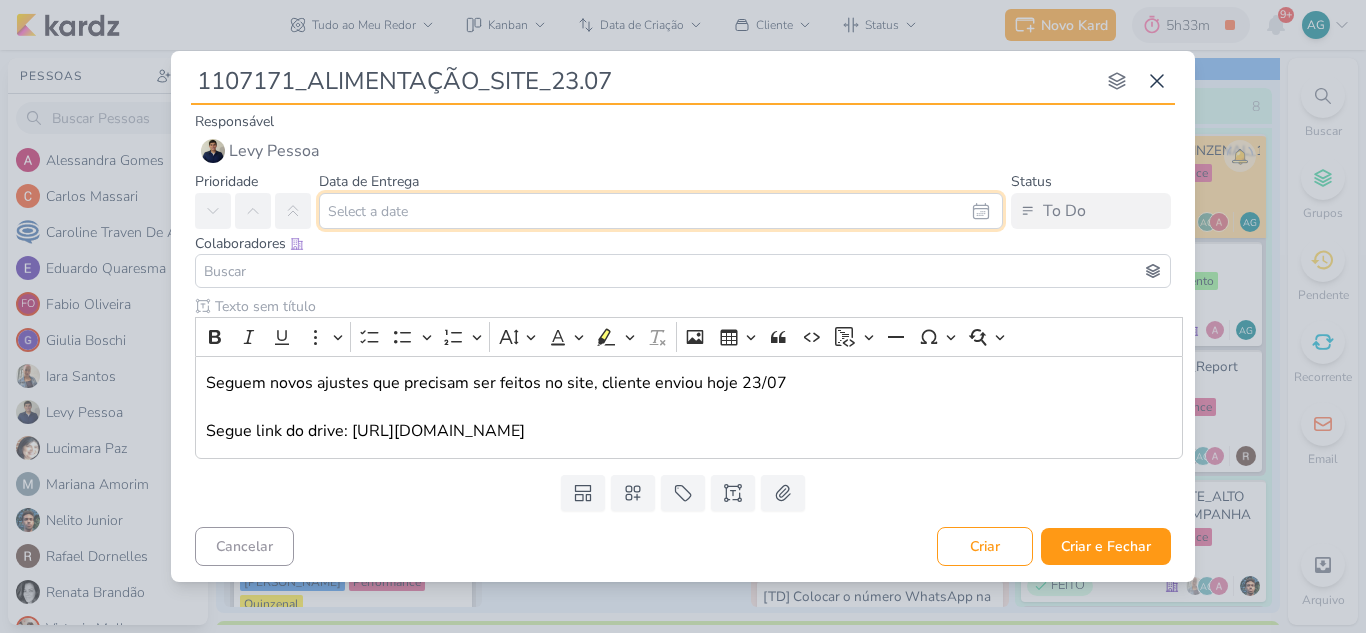 click at bounding box center [661, 211] 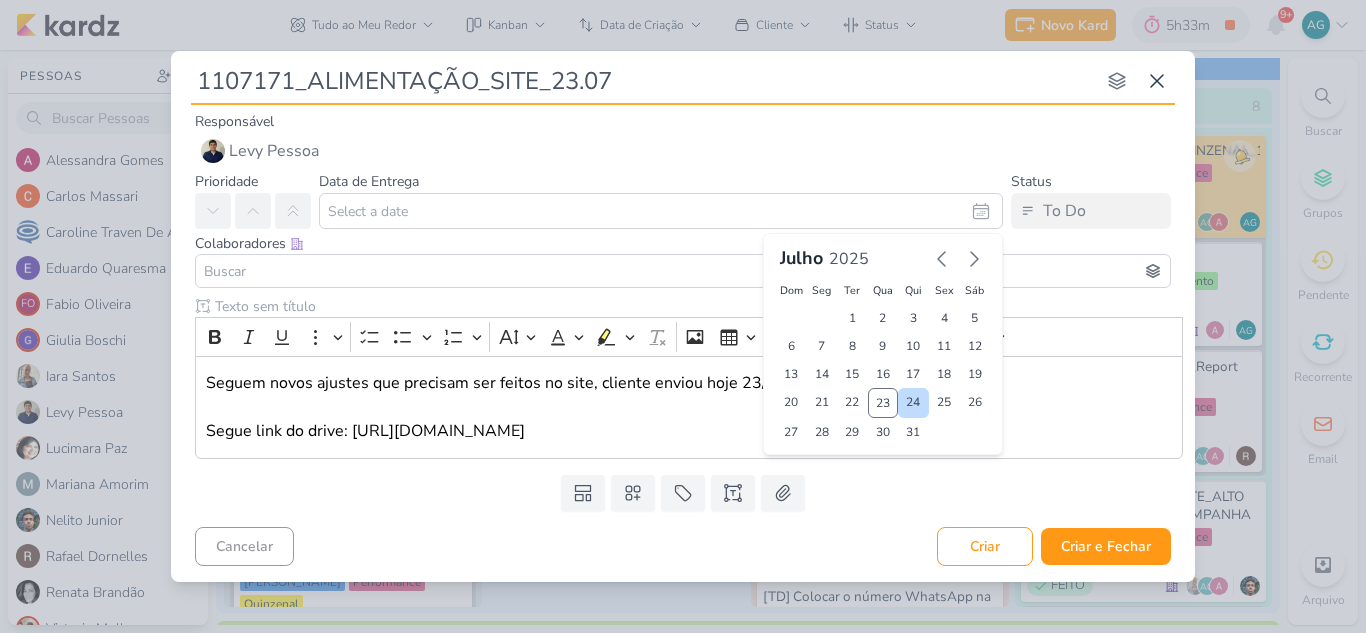 click on "24" at bounding box center [913, 403] 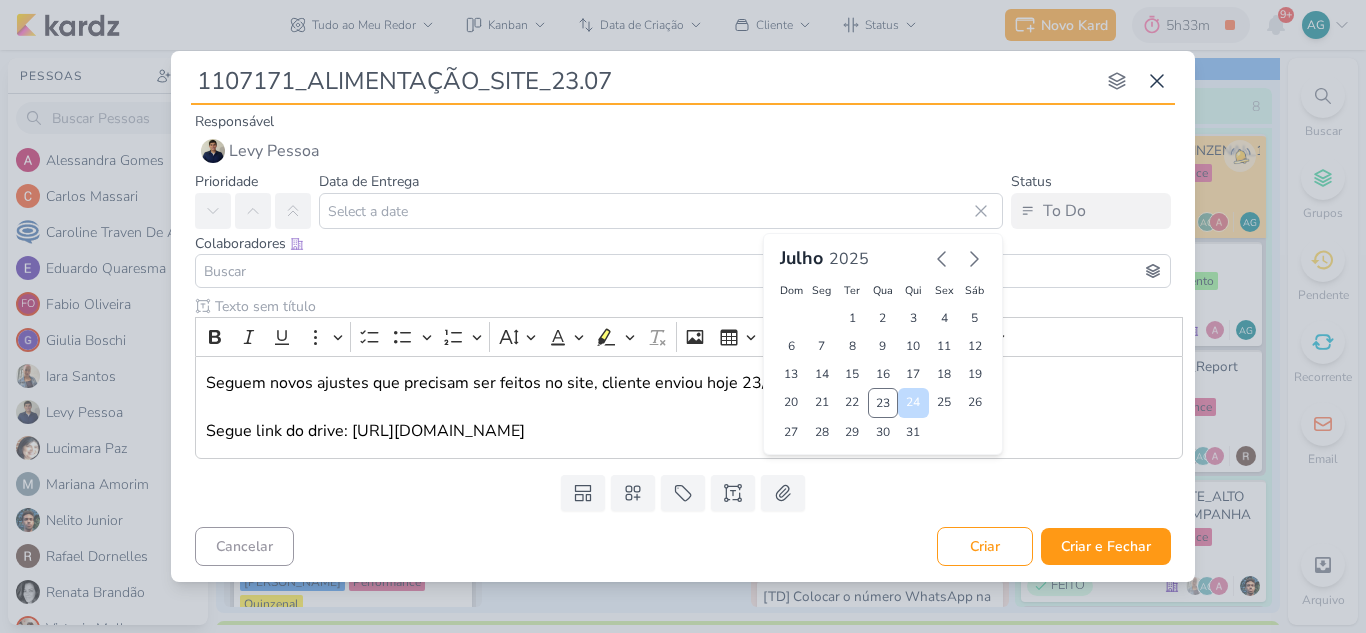 type on "24 de julho de 2025 às 23:59" 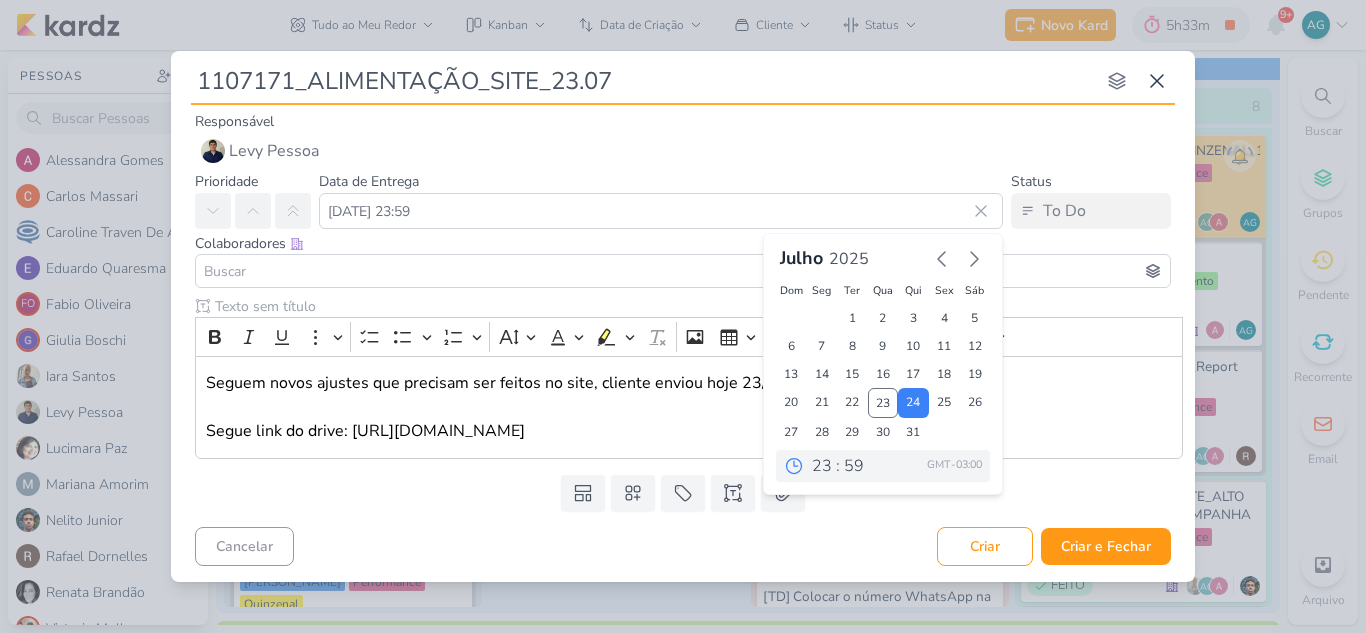 click at bounding box center [683, 271] 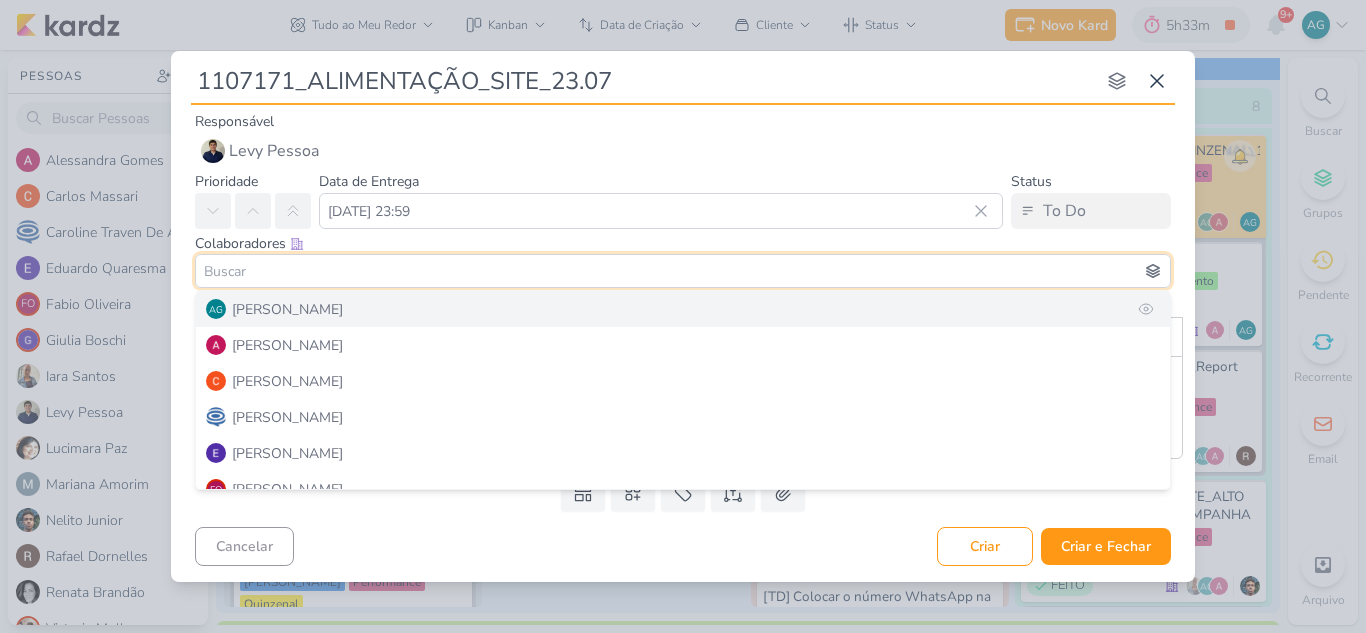 click on "[PERSON_NAME]" at bounding box center (287, 309) 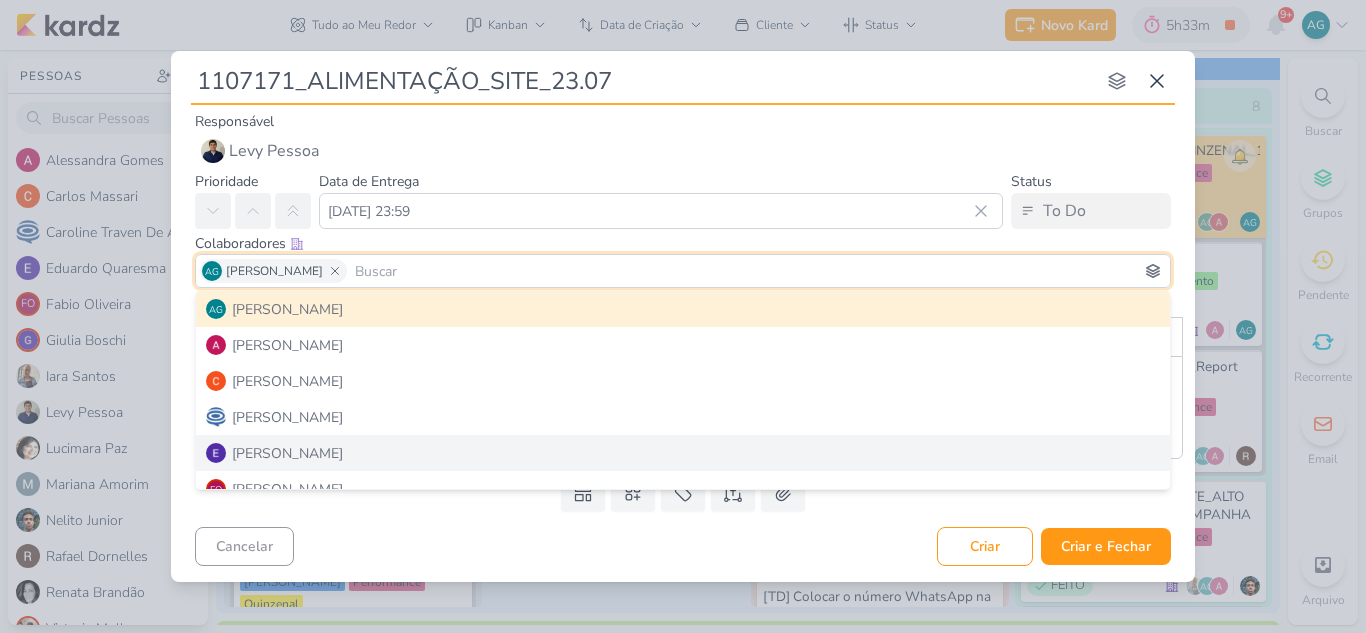 click on "Cancelar
Criar
Criar e Fechar
Ctrl + Enter" at bounding box center (683, 544) 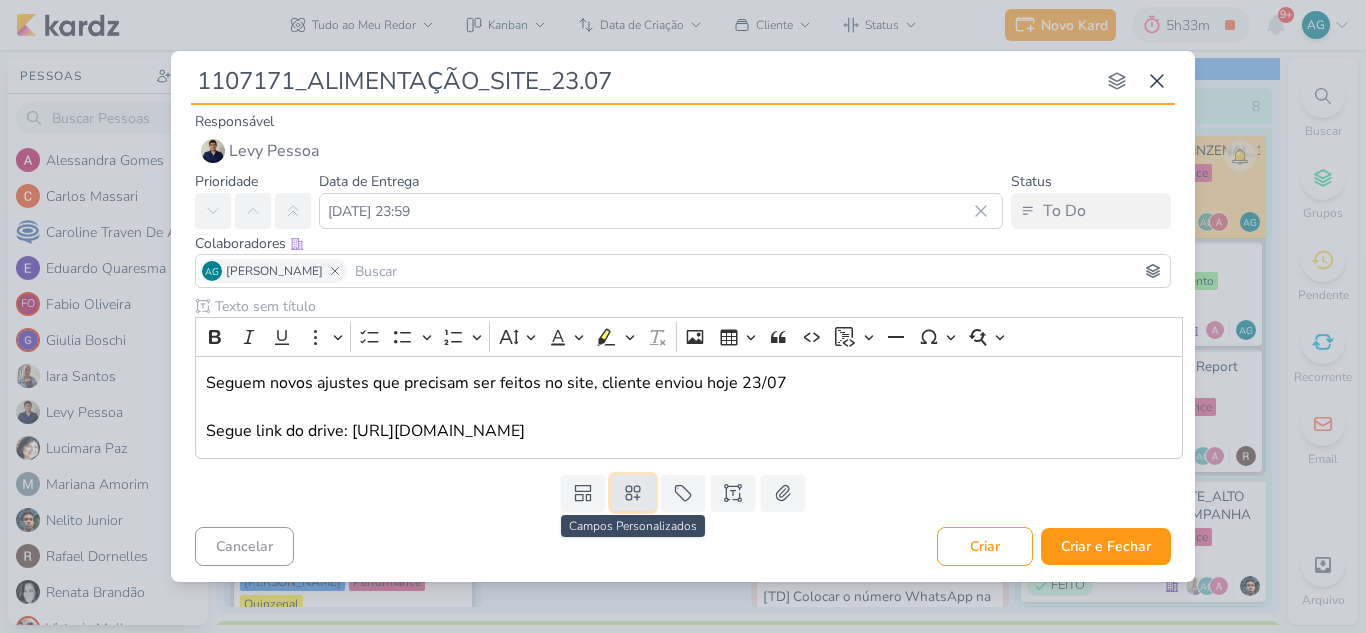 click 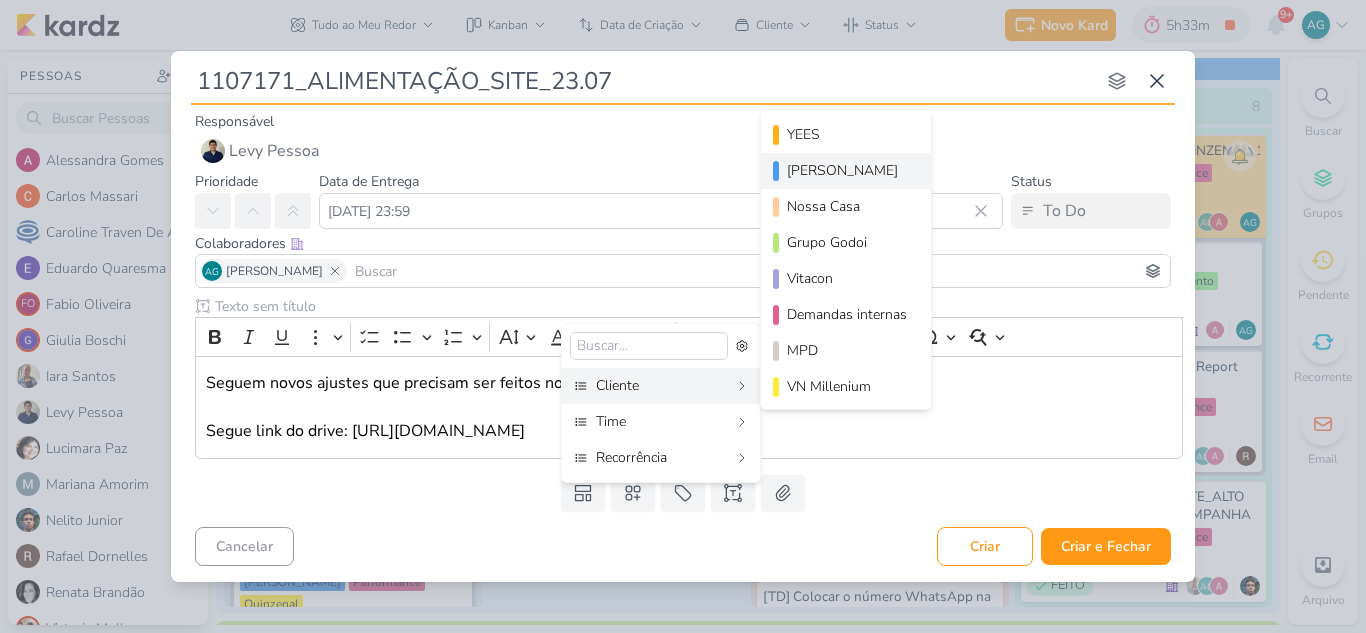 click on "[PERSON_NAME]" at bounding box center [847, 170] 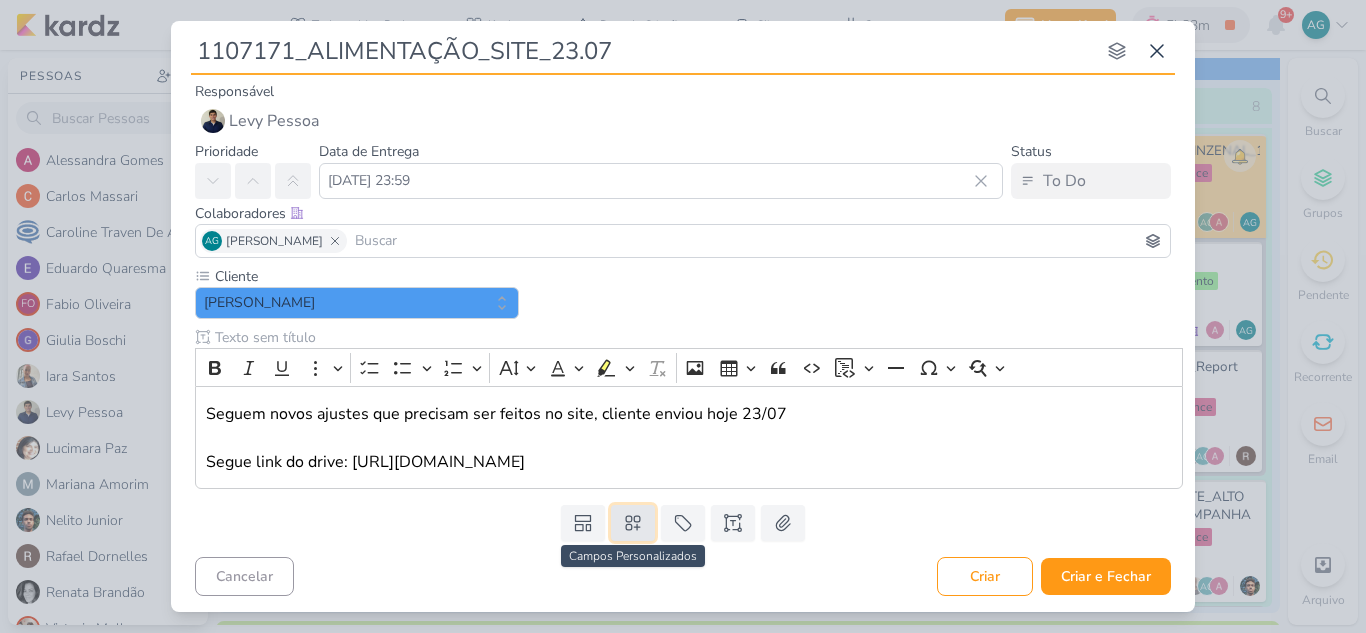 click 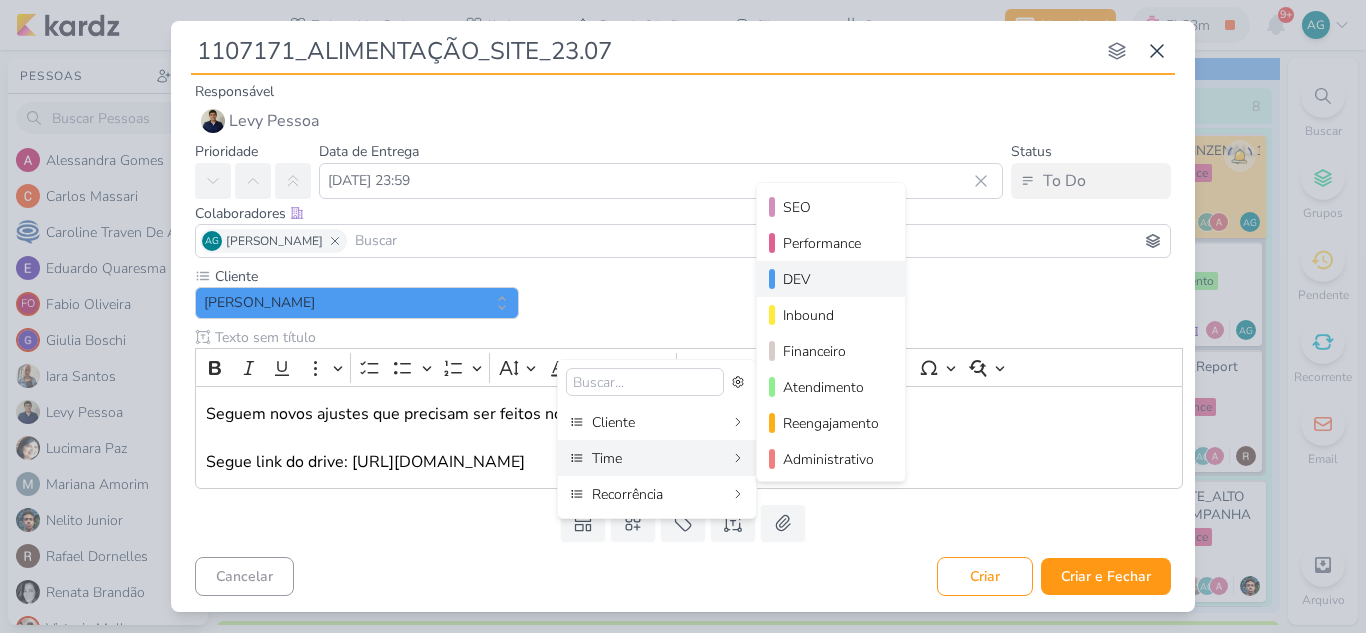 click on "DEV" at bounding box center (832, 279) 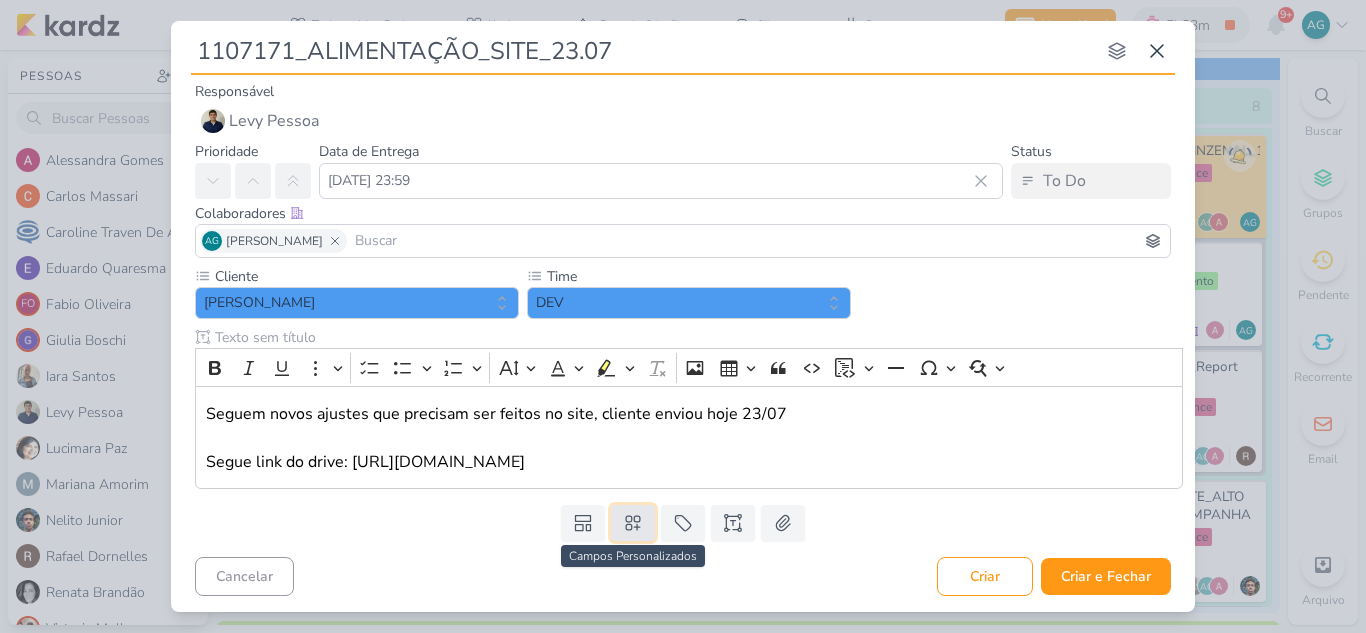 click at bounding box center (633, 523) 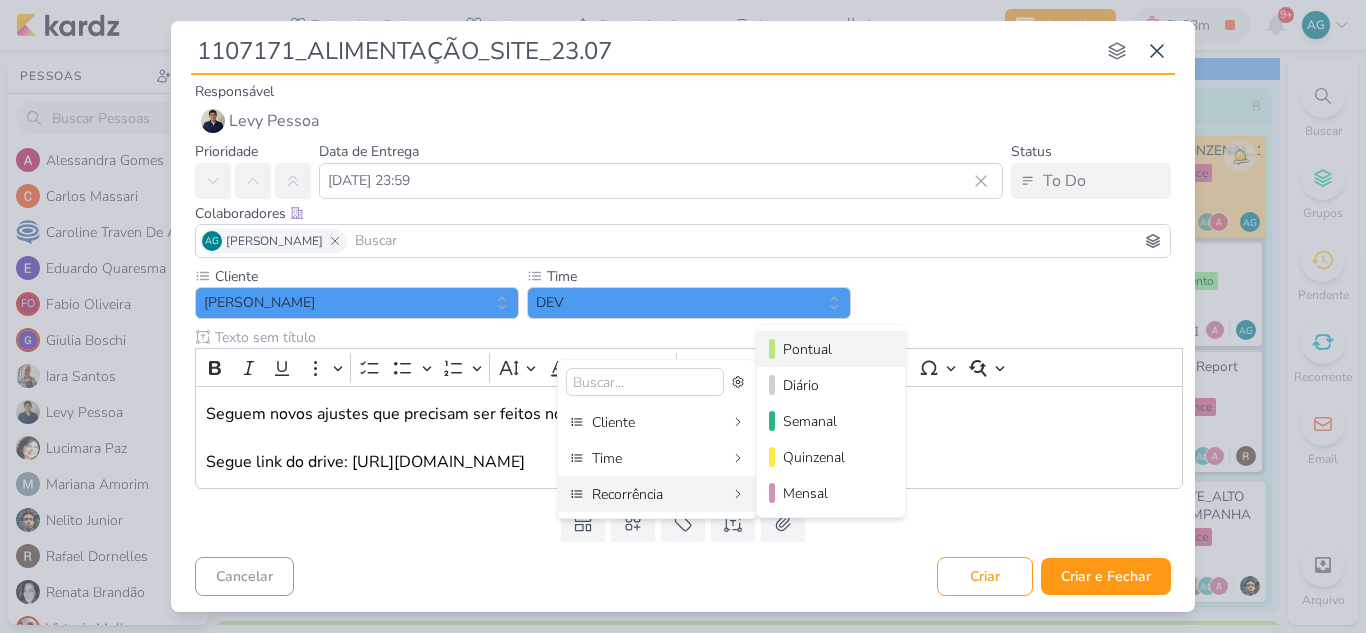 click on "Pontual" at bounding box center (832, 349) 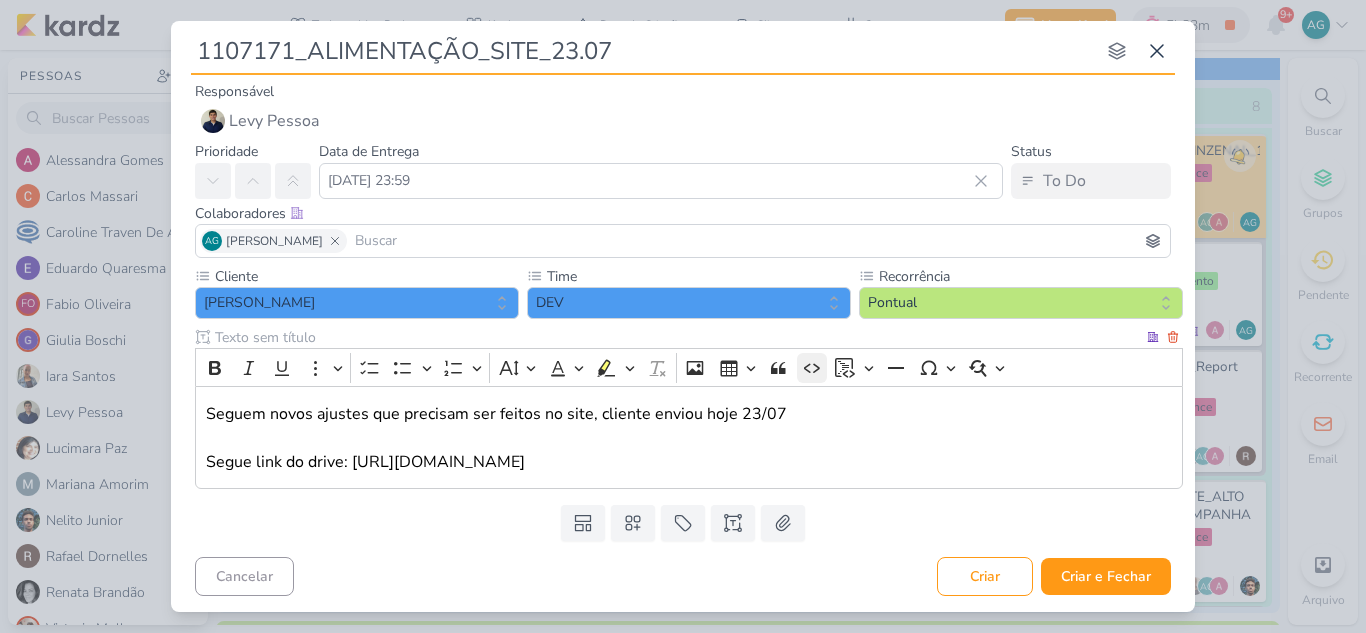 scroll, scrollTop: 12, scrollLeft: 0, axis: vertical 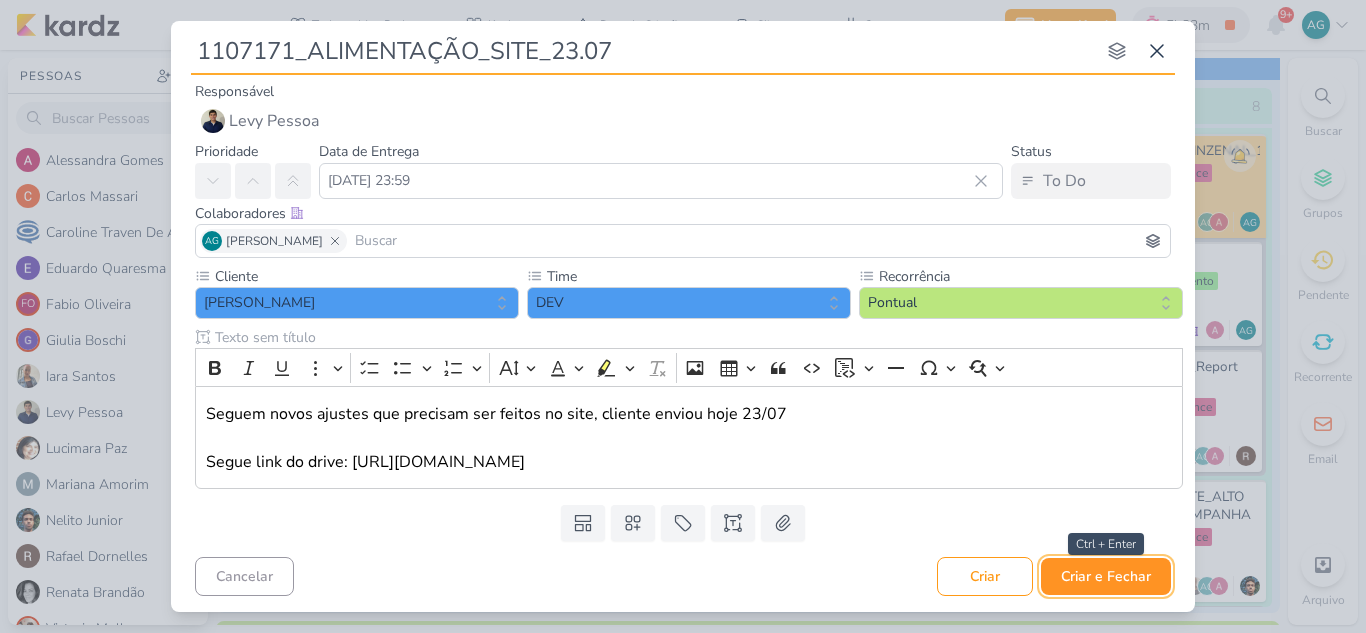 click on "Criar e Fechar" at bounding box center [1106, 576] 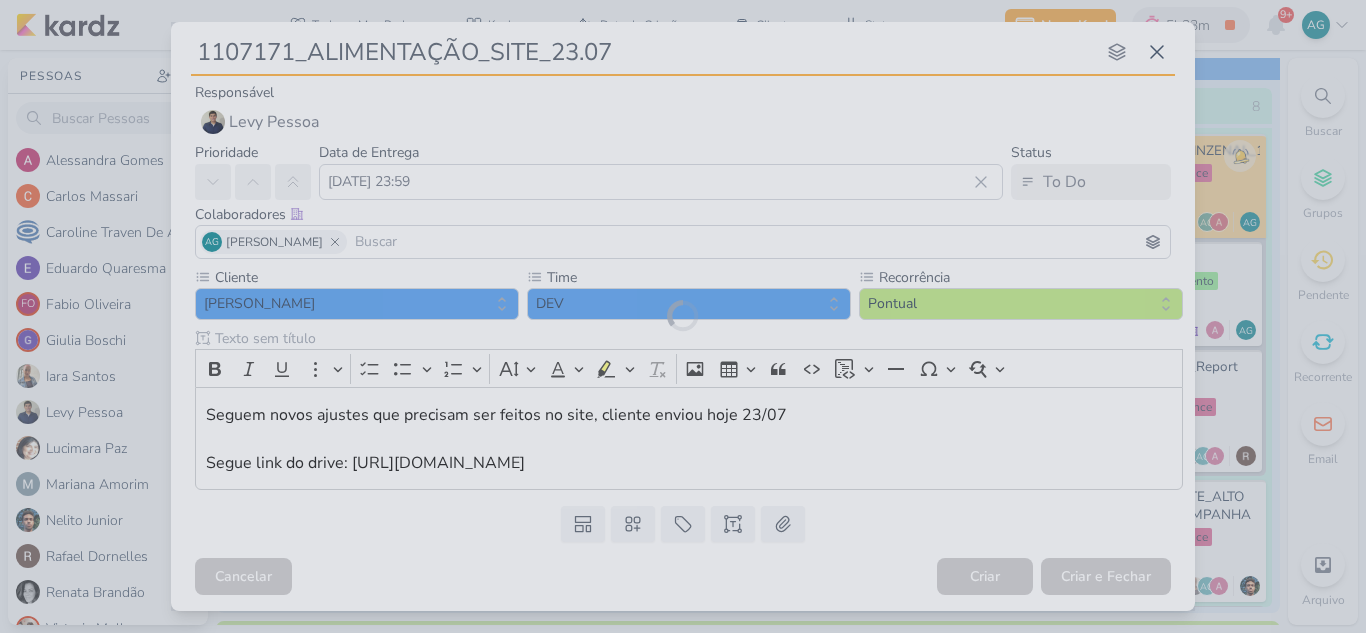 scroll, scrollTop: 0, scrollLeft: 0, axis: both 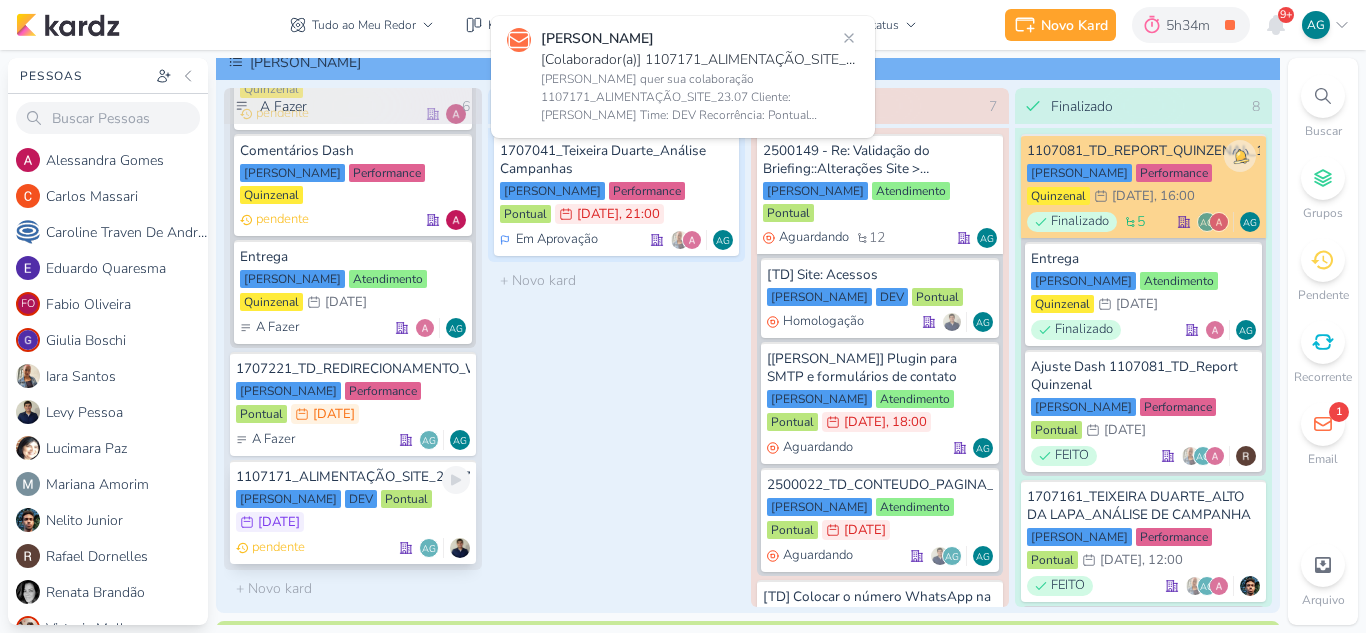 click on "1107171_ALIMENTAÇÃO_SITE_23.07" at bounding box center [353, 477] 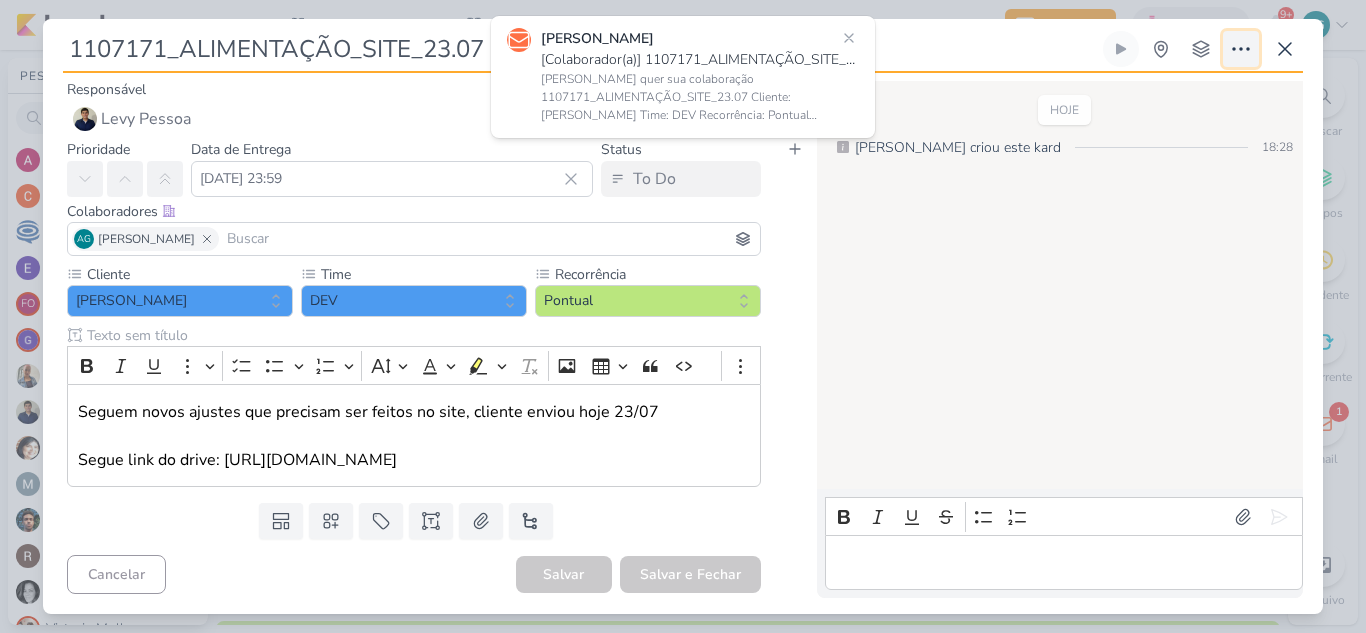 click 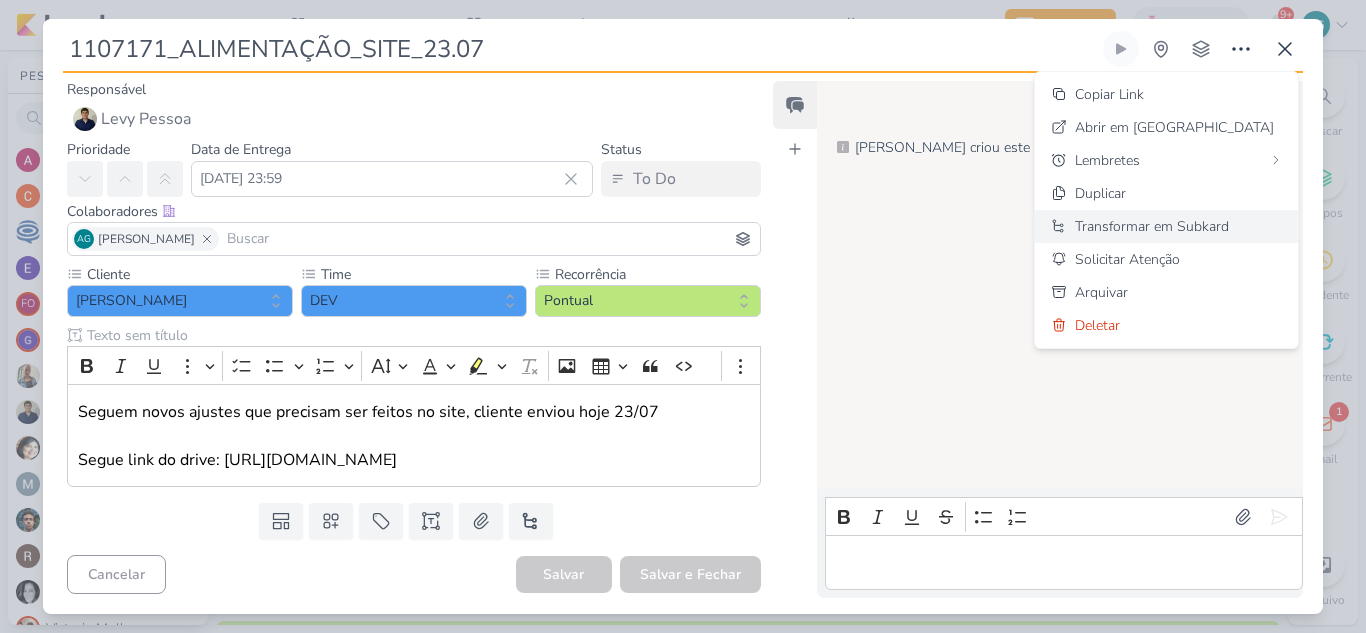 click on "Transformar em Subkard" at bounding box center (1152, 226) 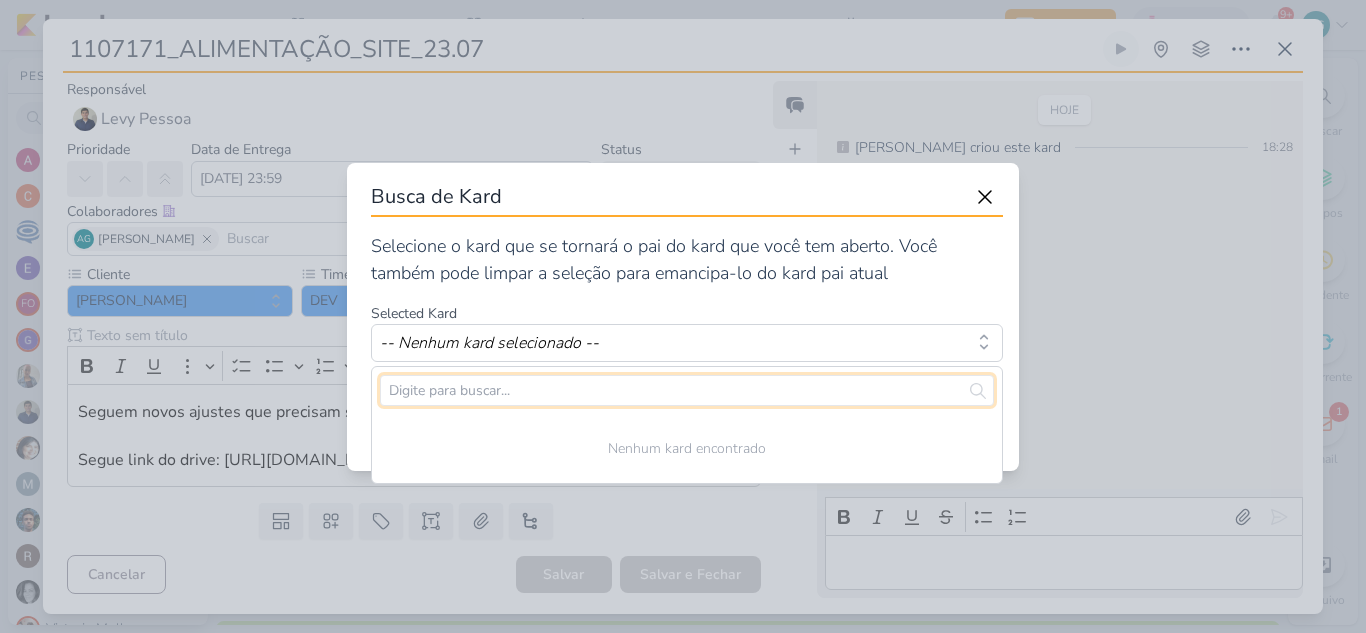 click at bounding box center [687, 390] 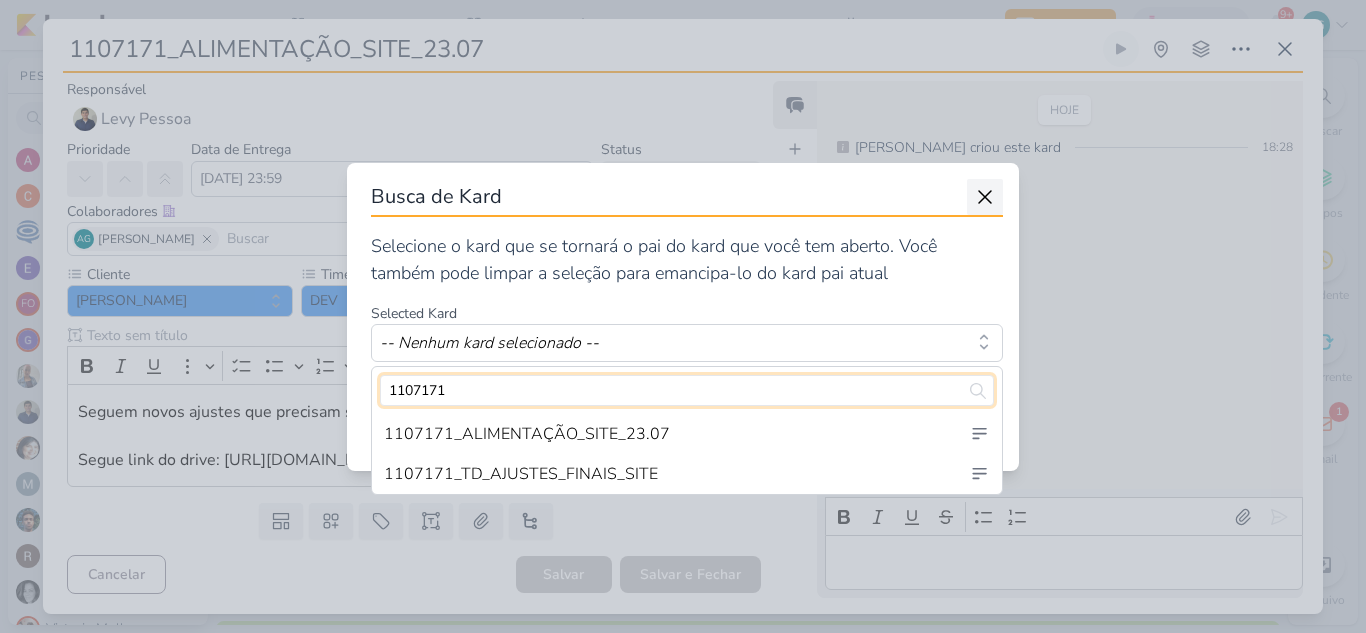 type on "1107171" 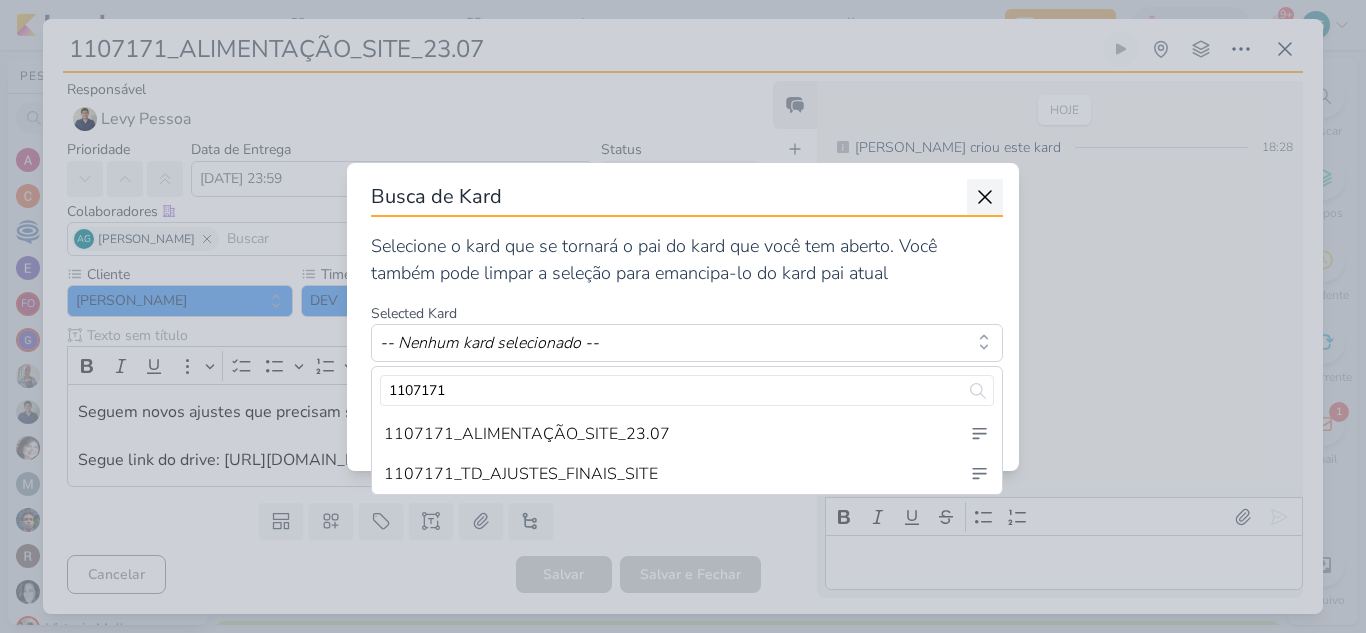 click 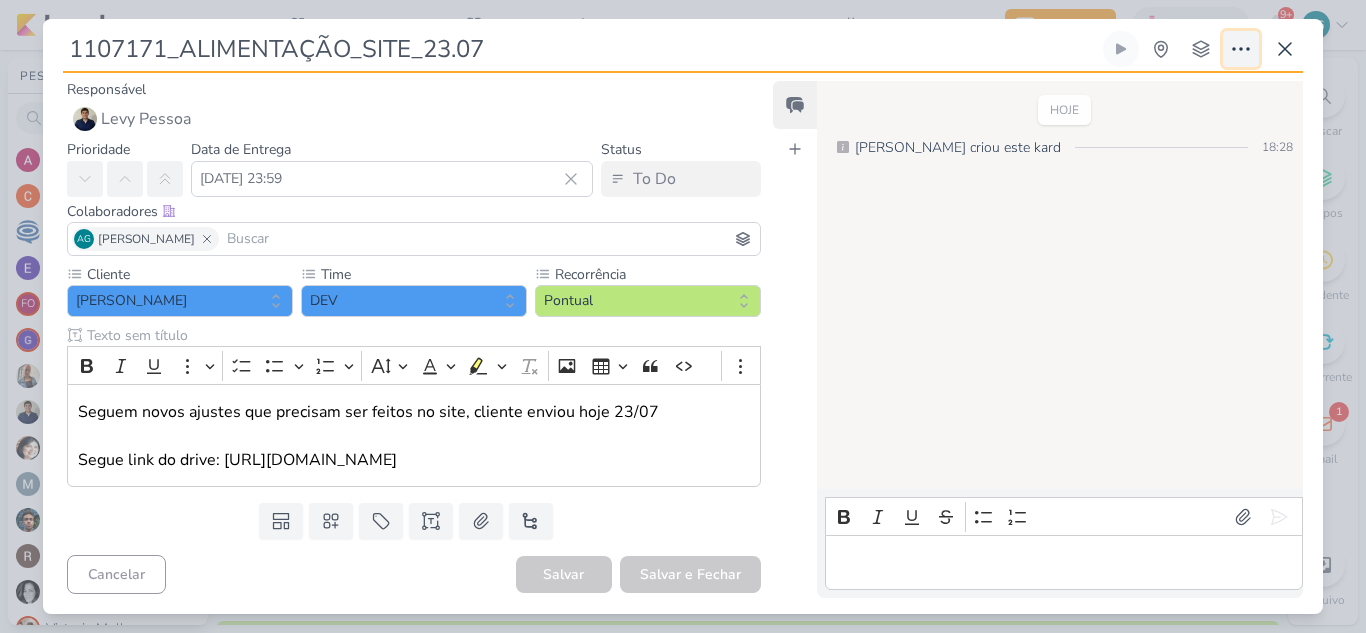 click 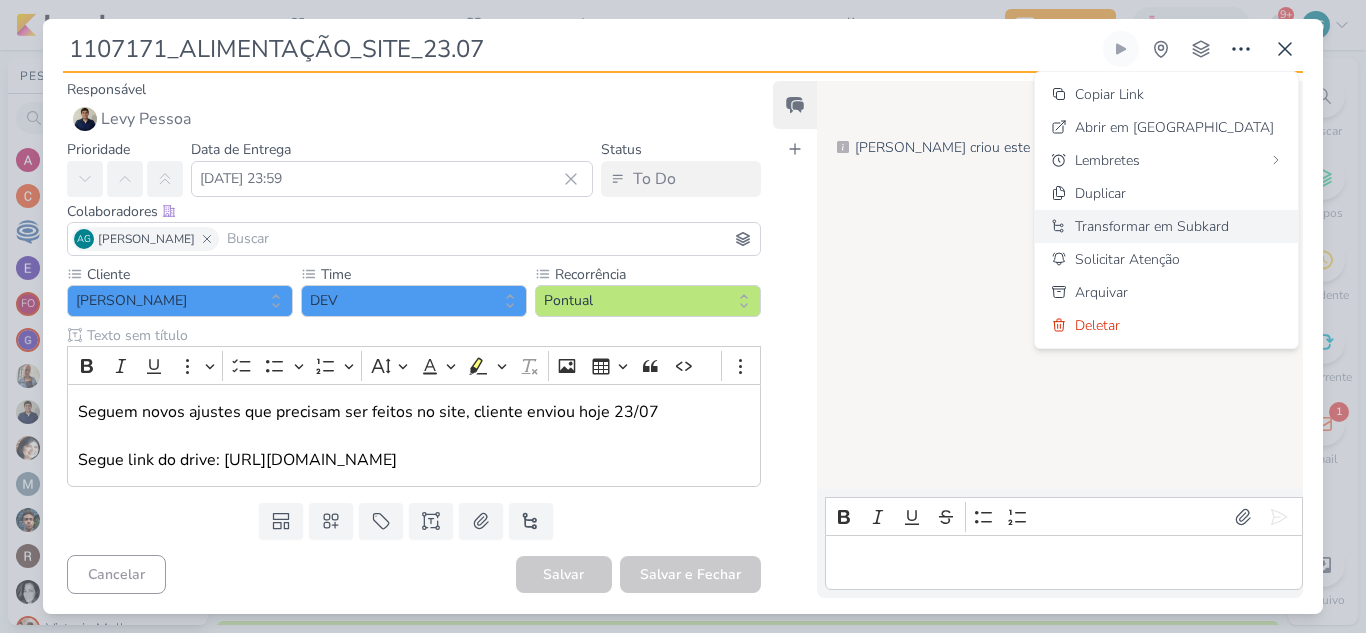 click on "Transformar em Subkard" at bounding box center (1152, 226) 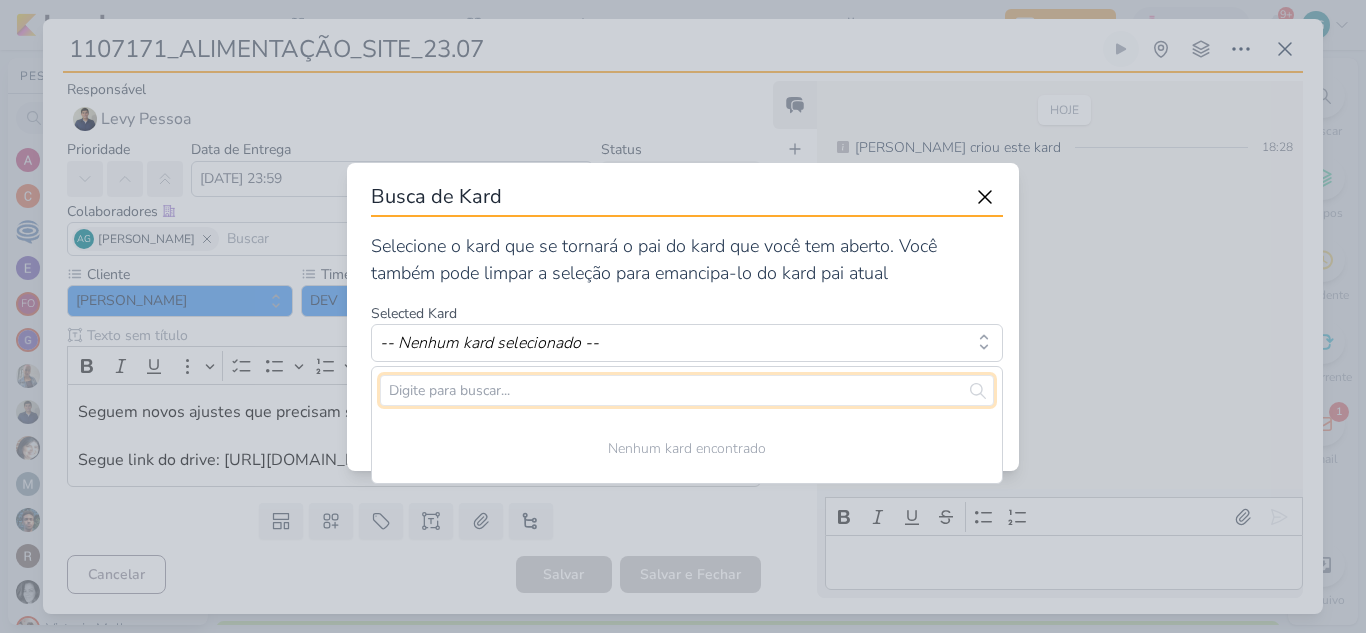 click at bounding box center (687, 390) 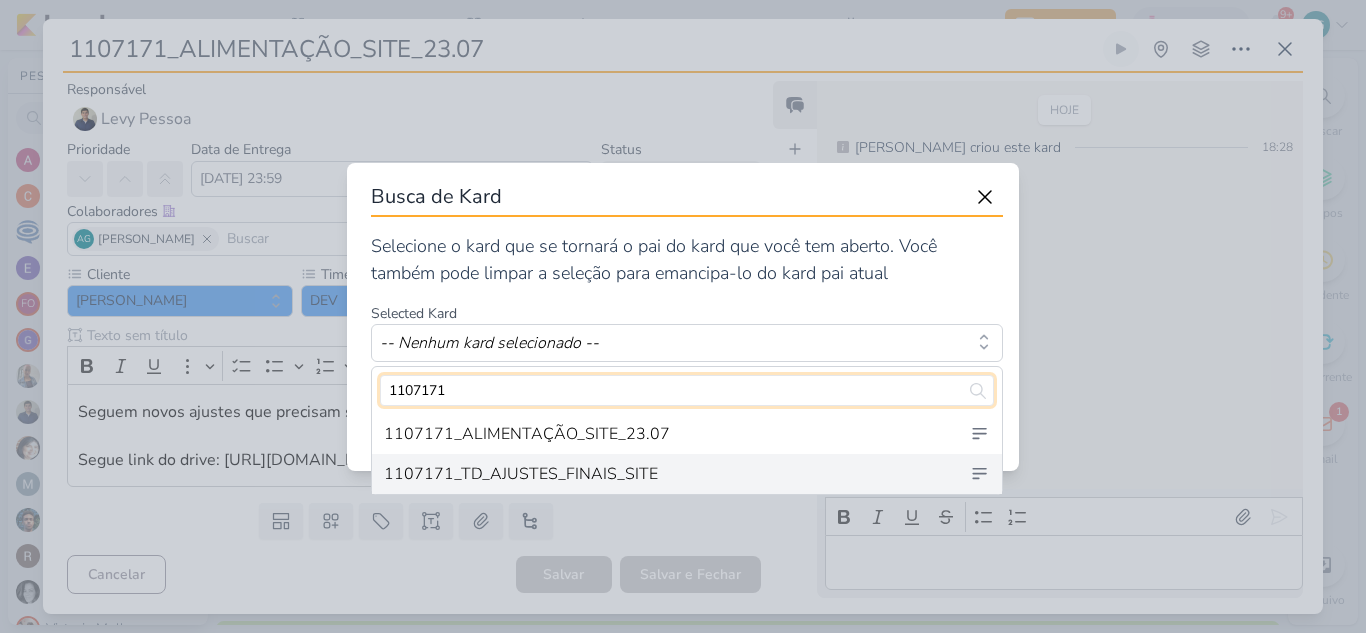 type on "1107171" 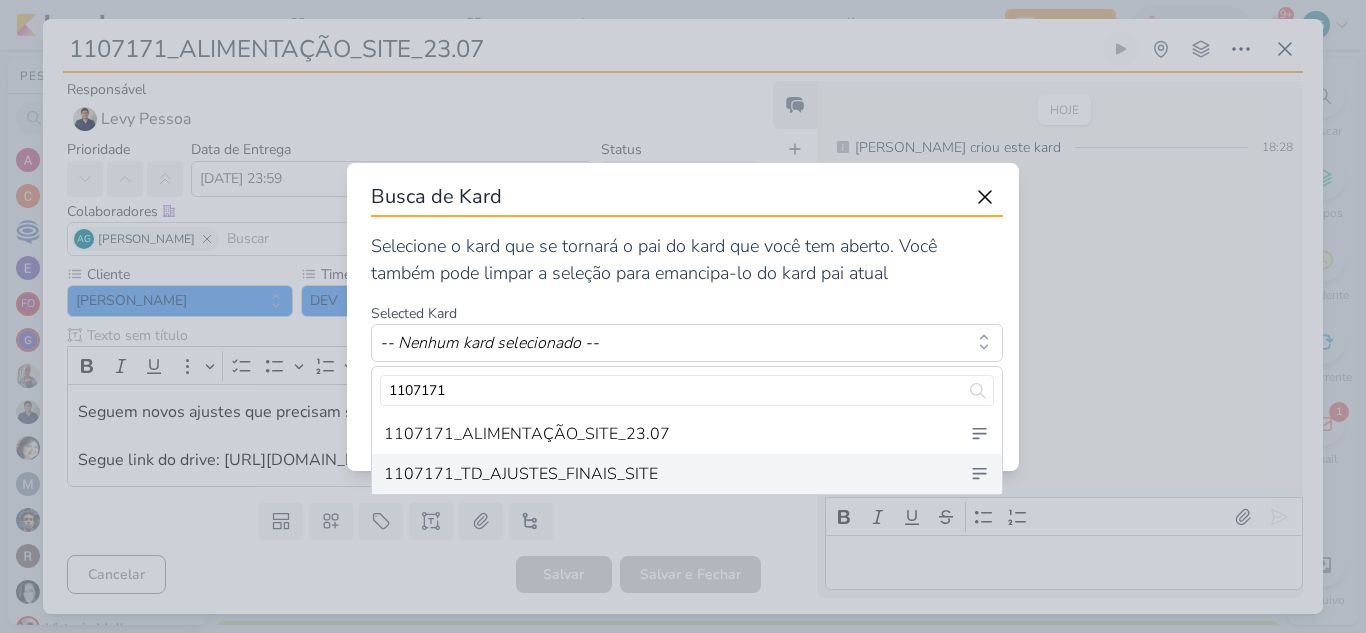 click on "1107171_TD_AJUSTES_FINAIS_SITE" at bounding box center [687, 474] 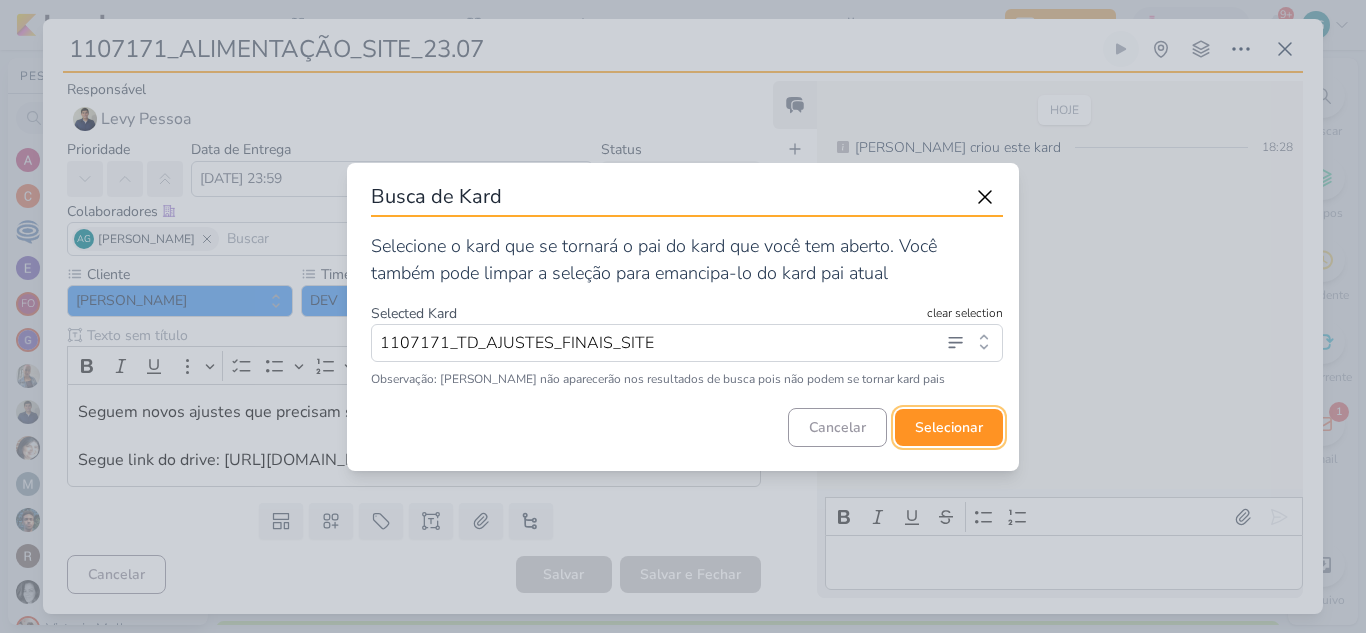 click on "selecionar" at bounding box center [949, 427] 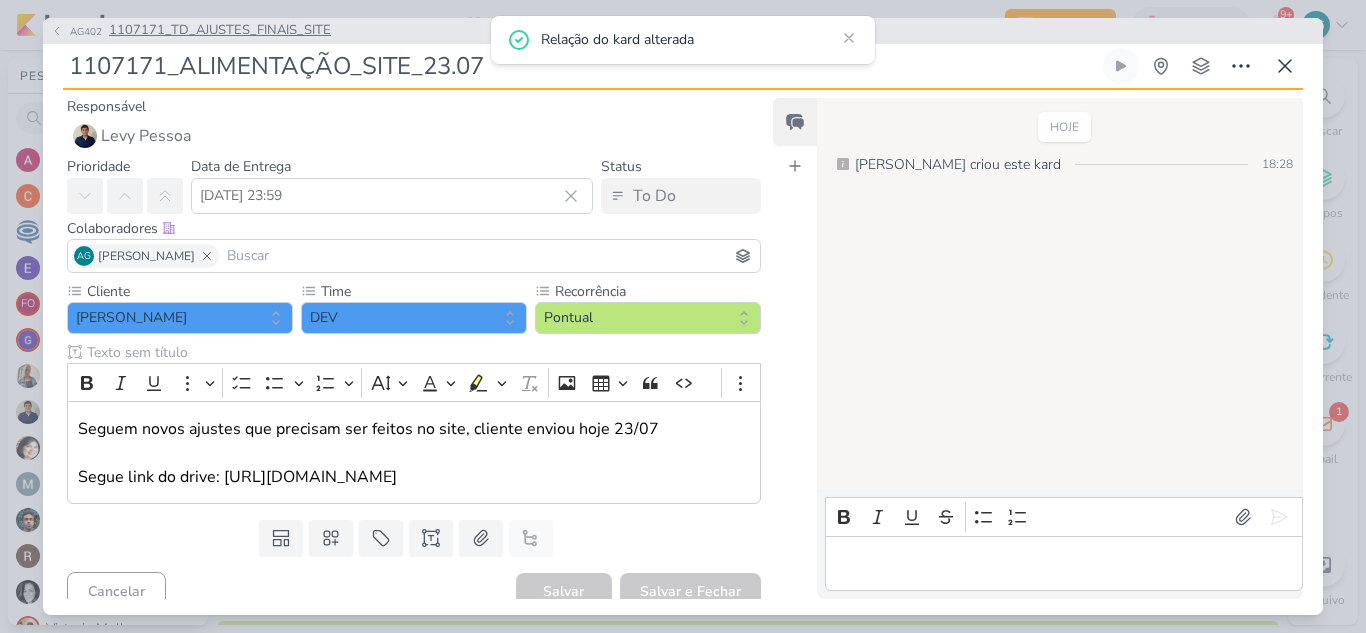 click on "1107171_TD_AJUSTES_FINAIS_SITE" at bounding box center [220, 31] 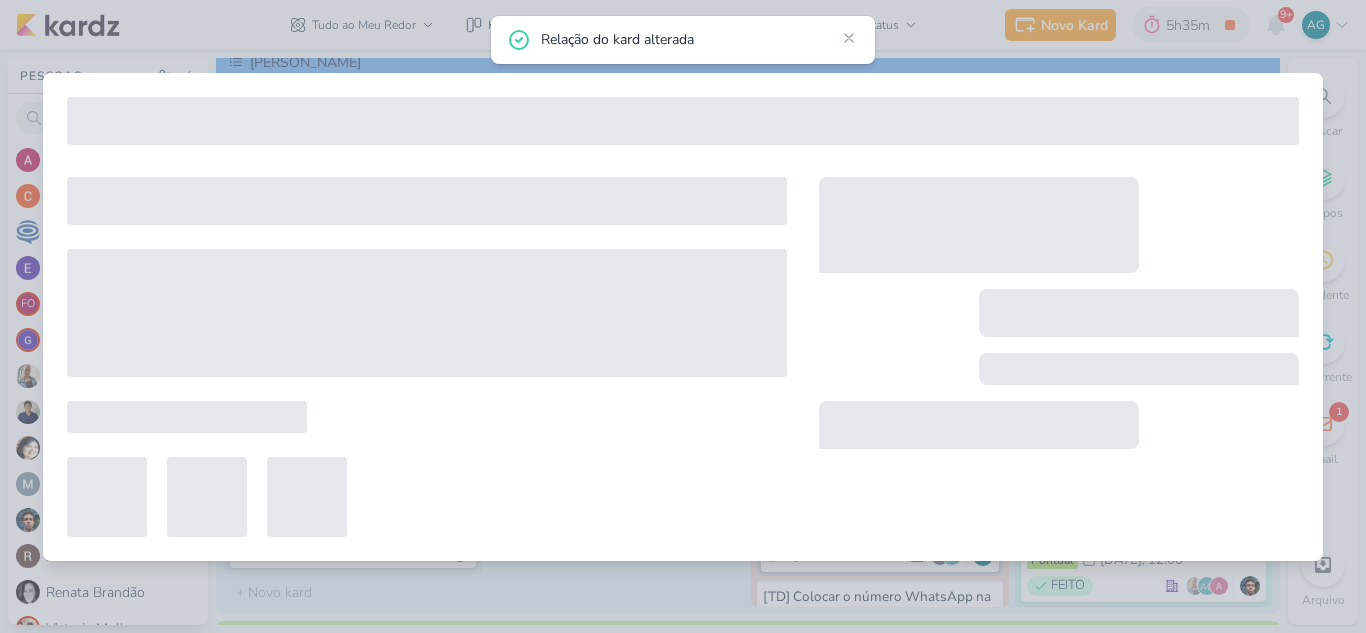 type on "1107171_TD_AJUSTES_FINAIS_SITE" 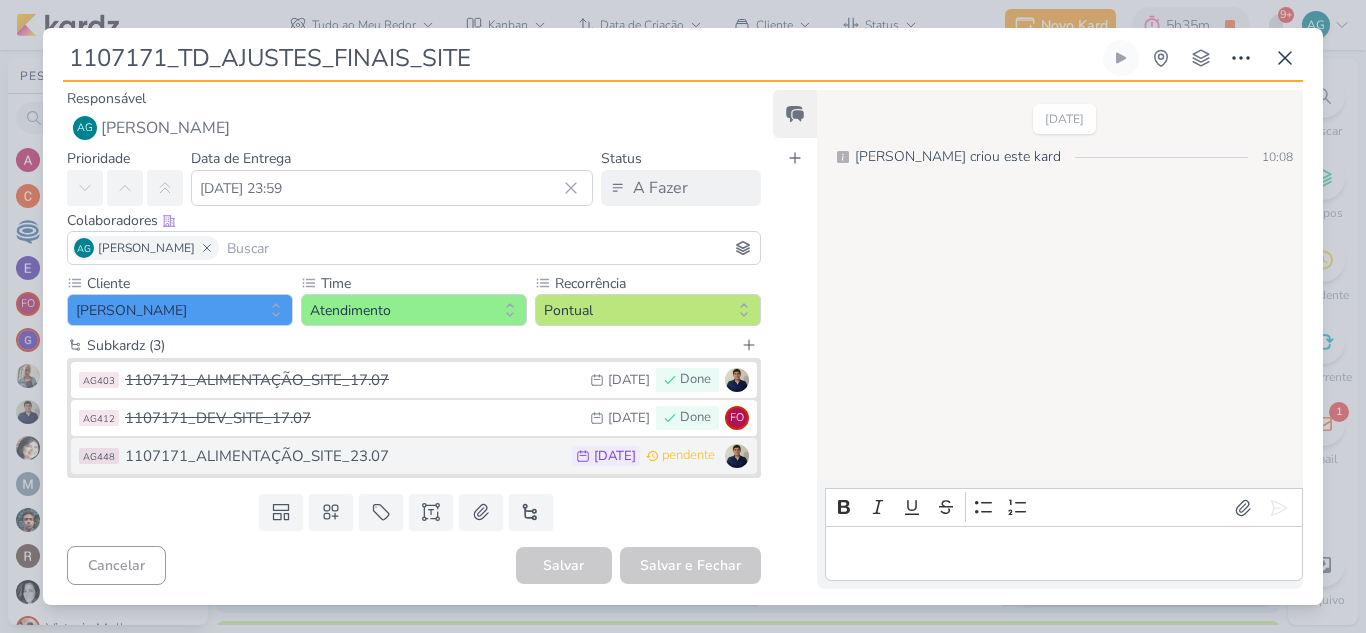 click on "1107171_ALIMENTAÇÃO_SITE_23.07" at bounding box center (343, 456) 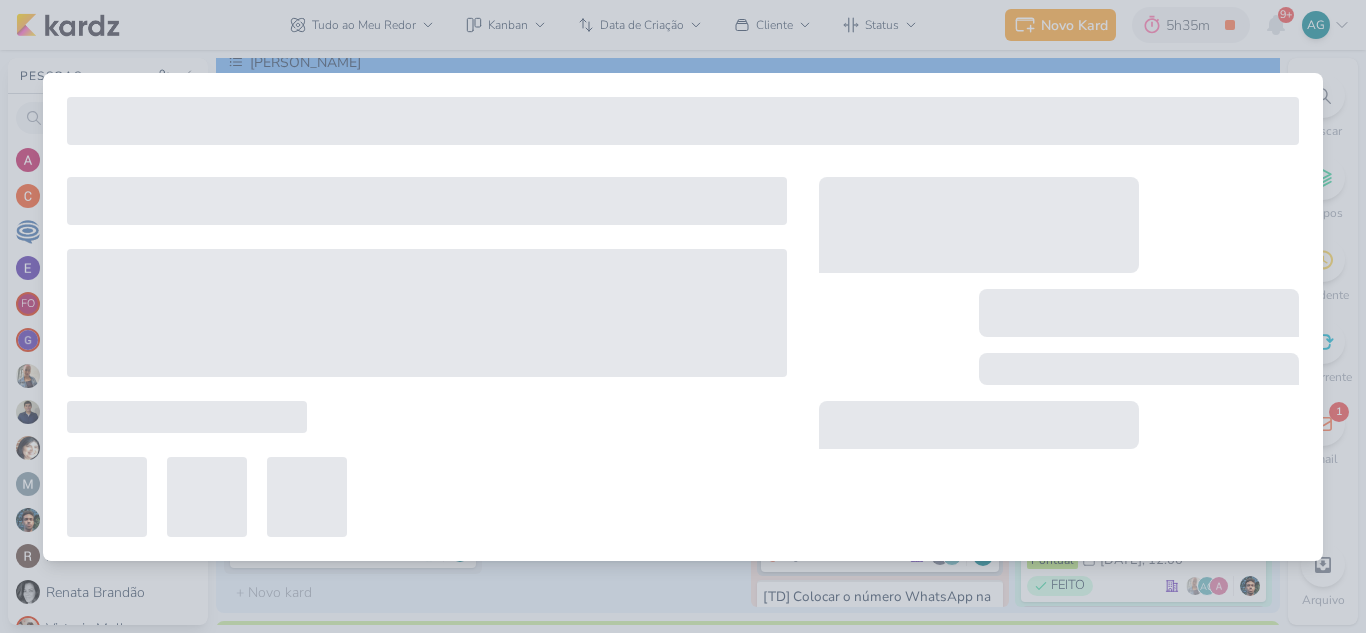 type on "1107171_ALIMENTAÇÃO_SITE_23.07" 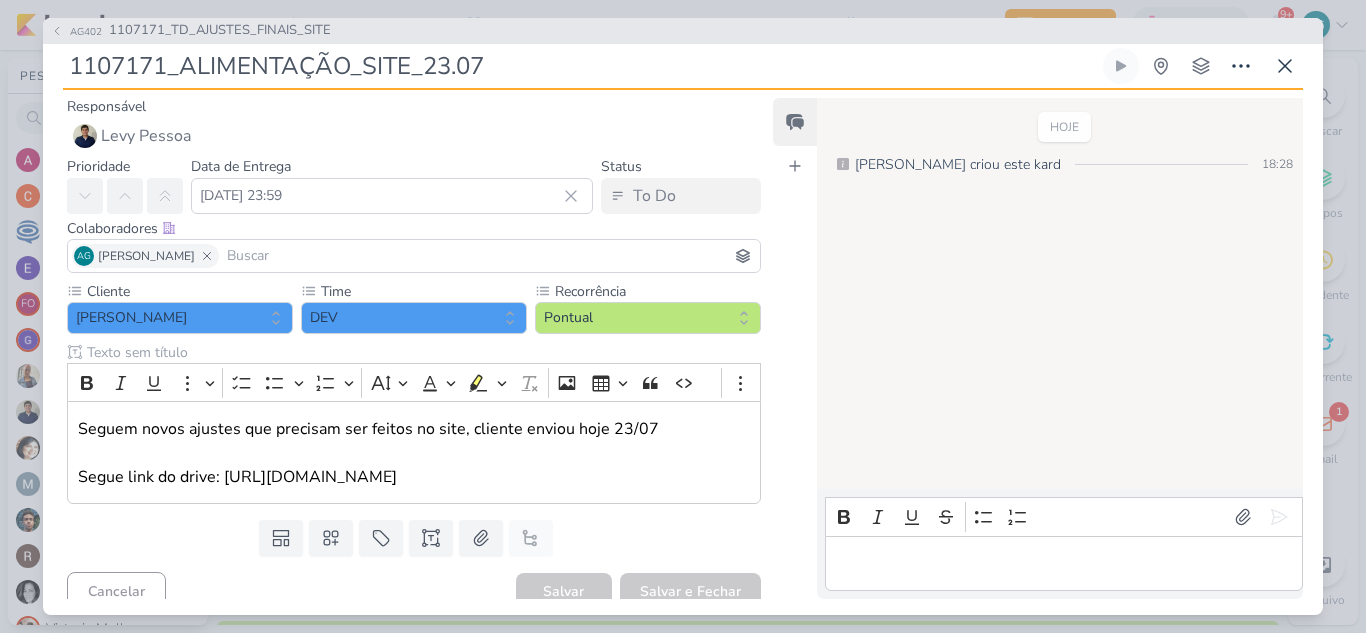 click at bounding box center (489, 256) 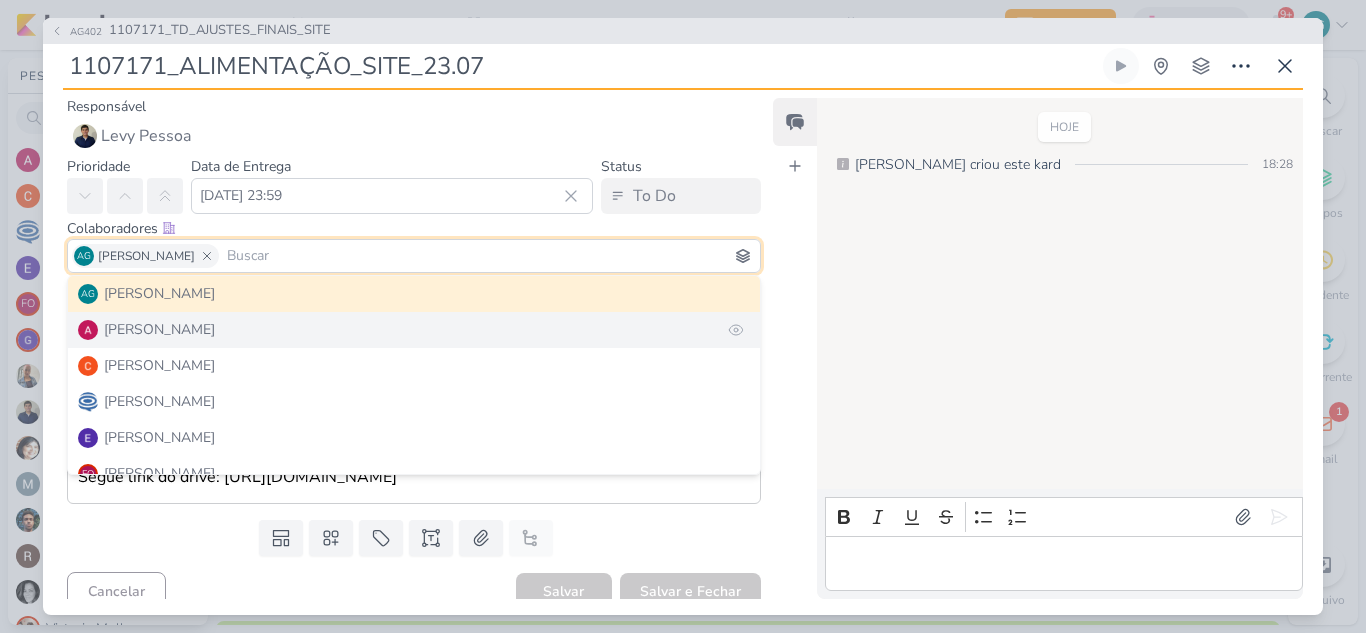 click on "[PERSON_NAME]" at bounding box center [414, 330] 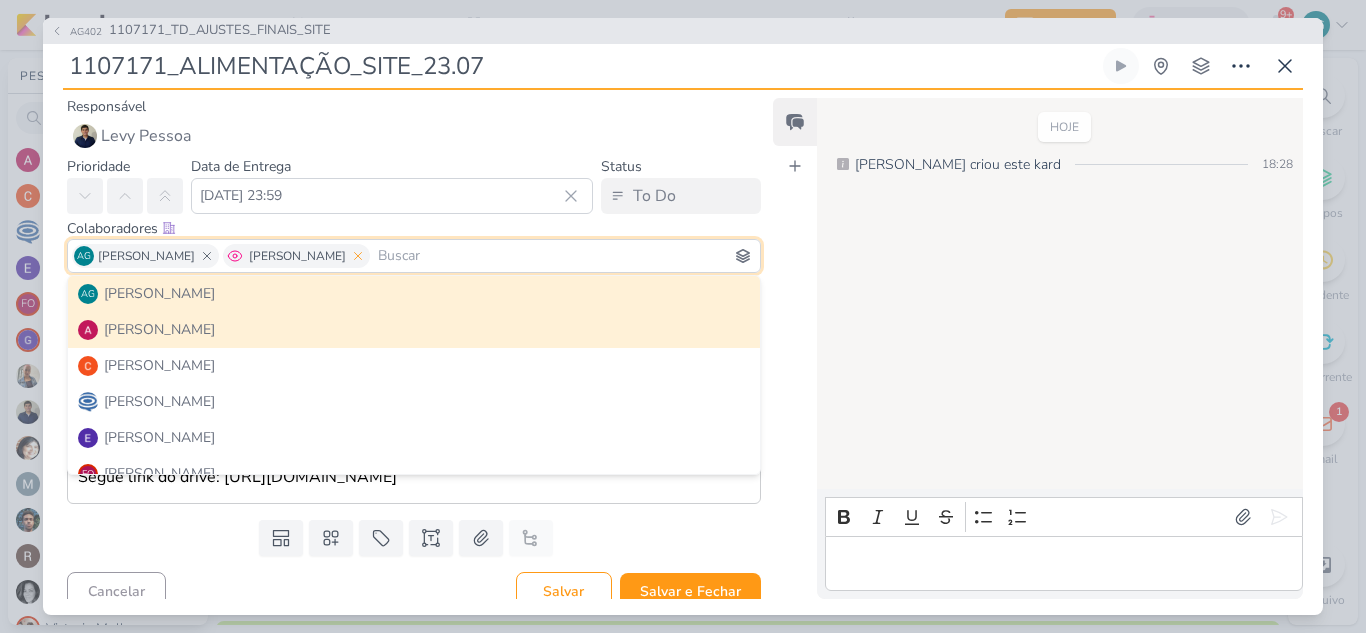 click 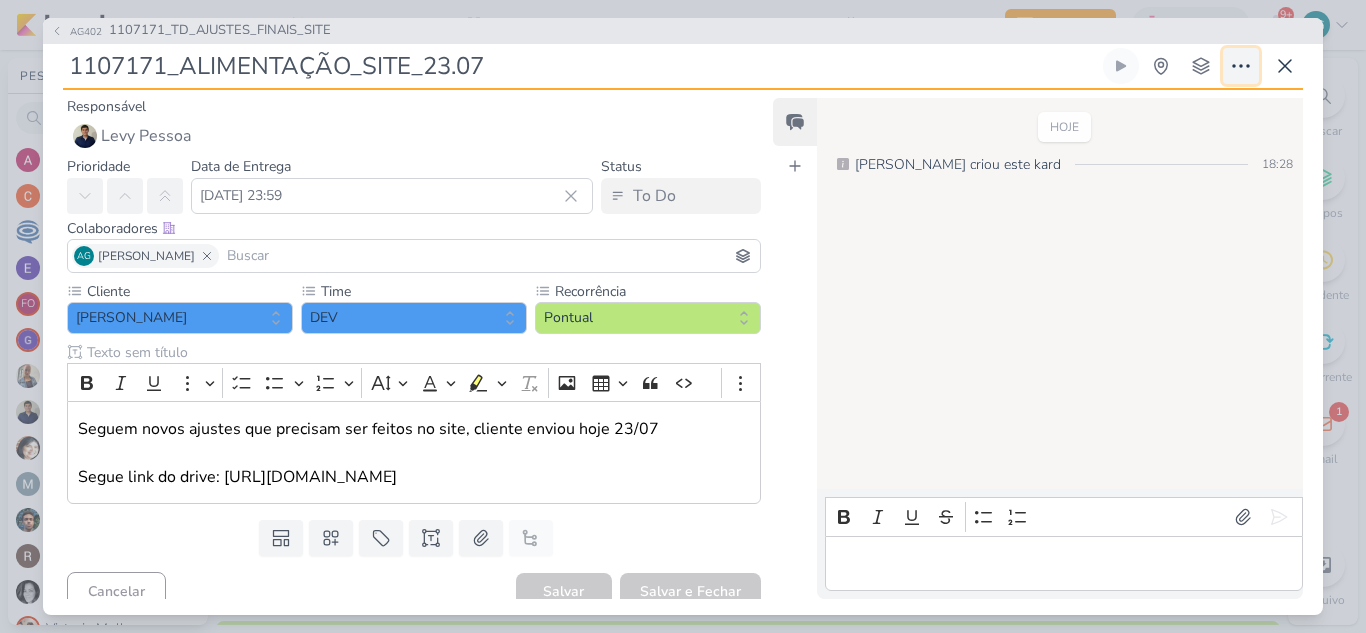 click 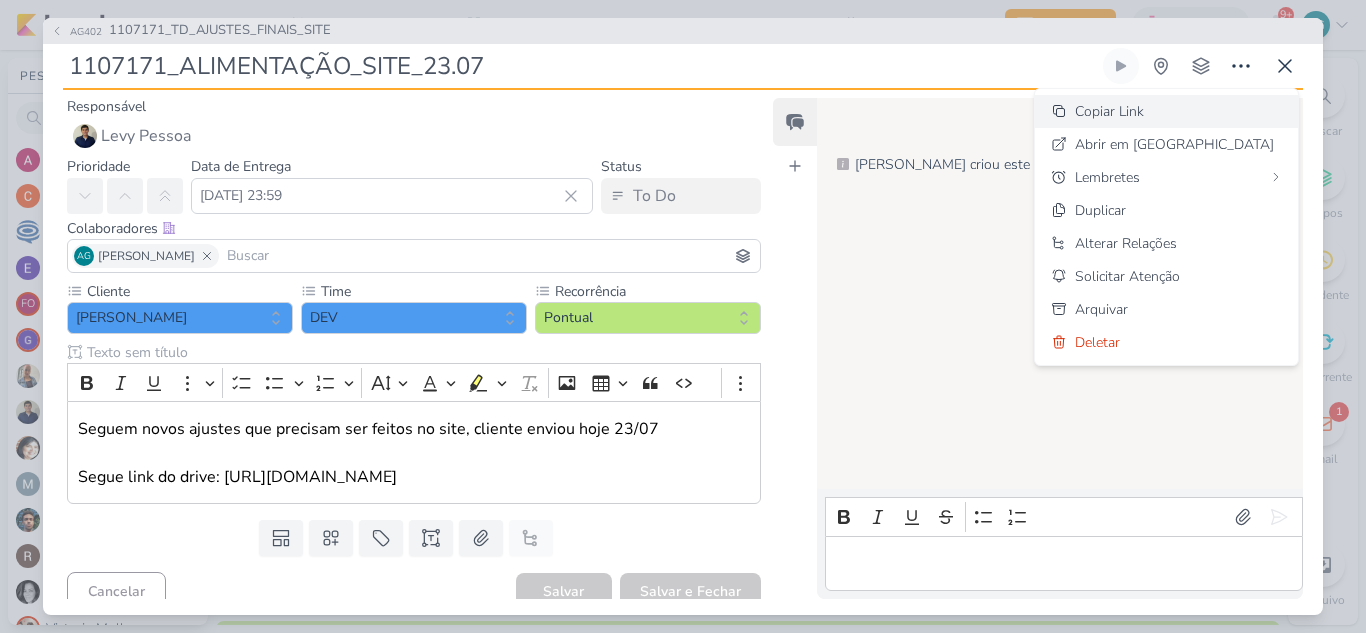 click on "Copiar Link" at bounding box center [1109, 111] 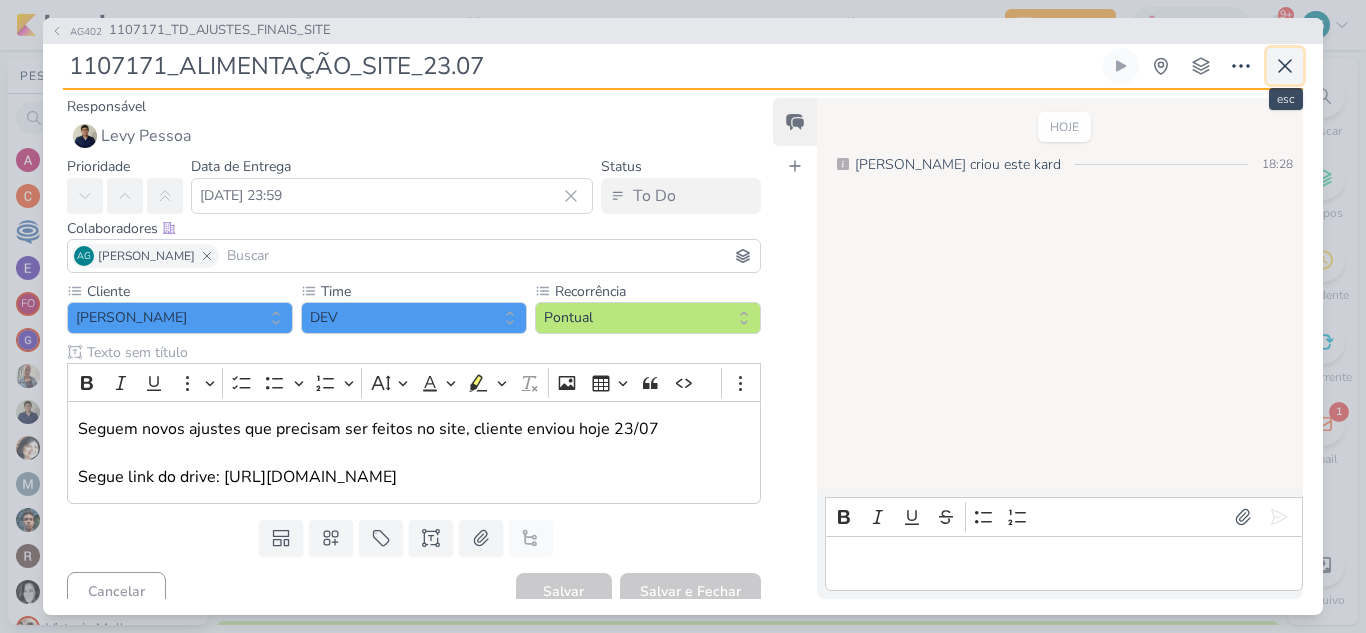 click 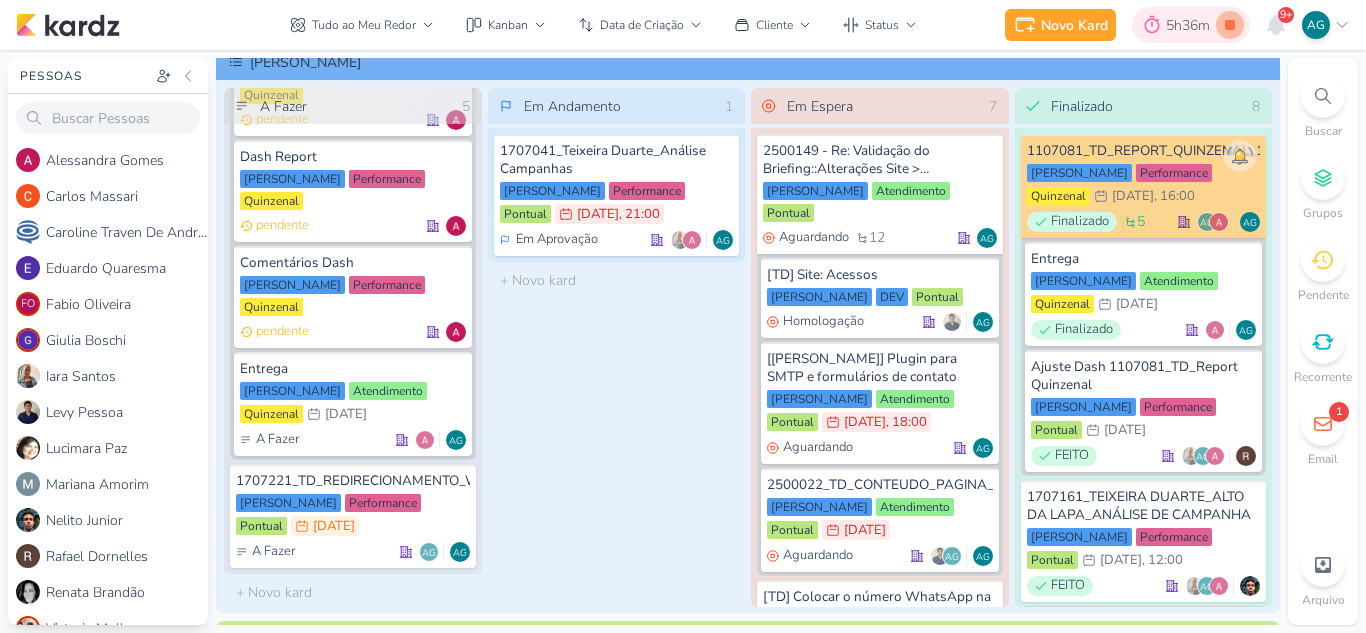click 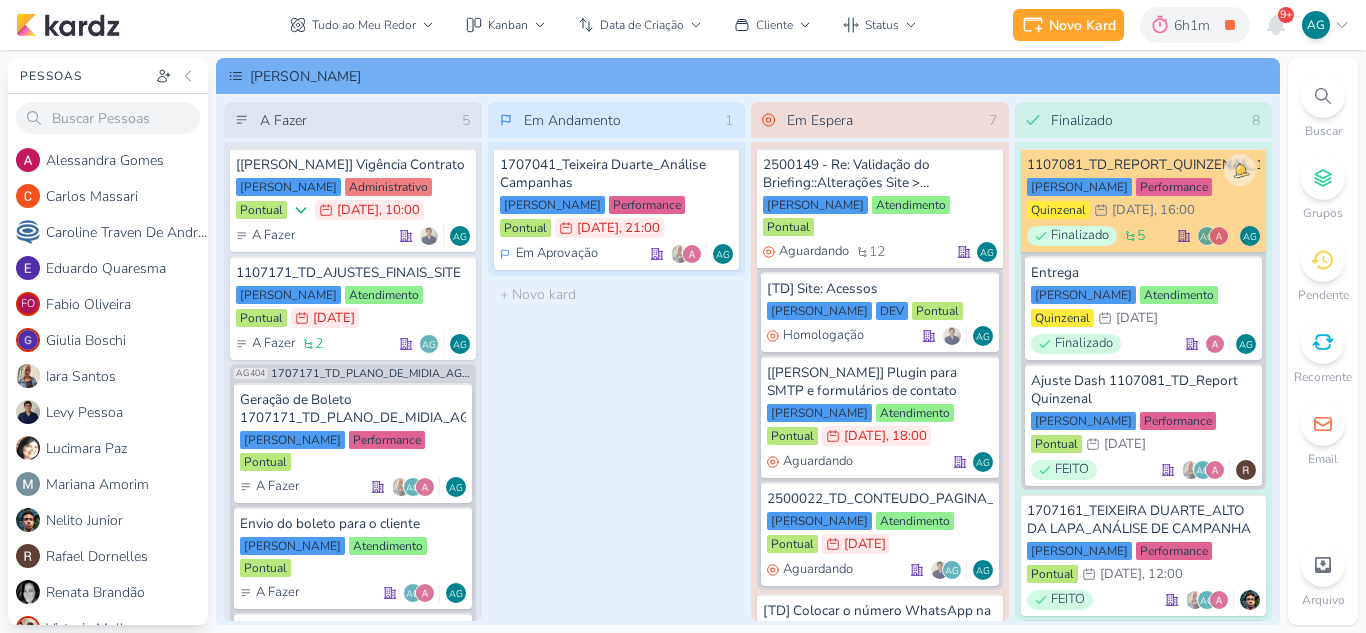 scroll, scrollTop: 0, scrollLeft: 0, axis: both 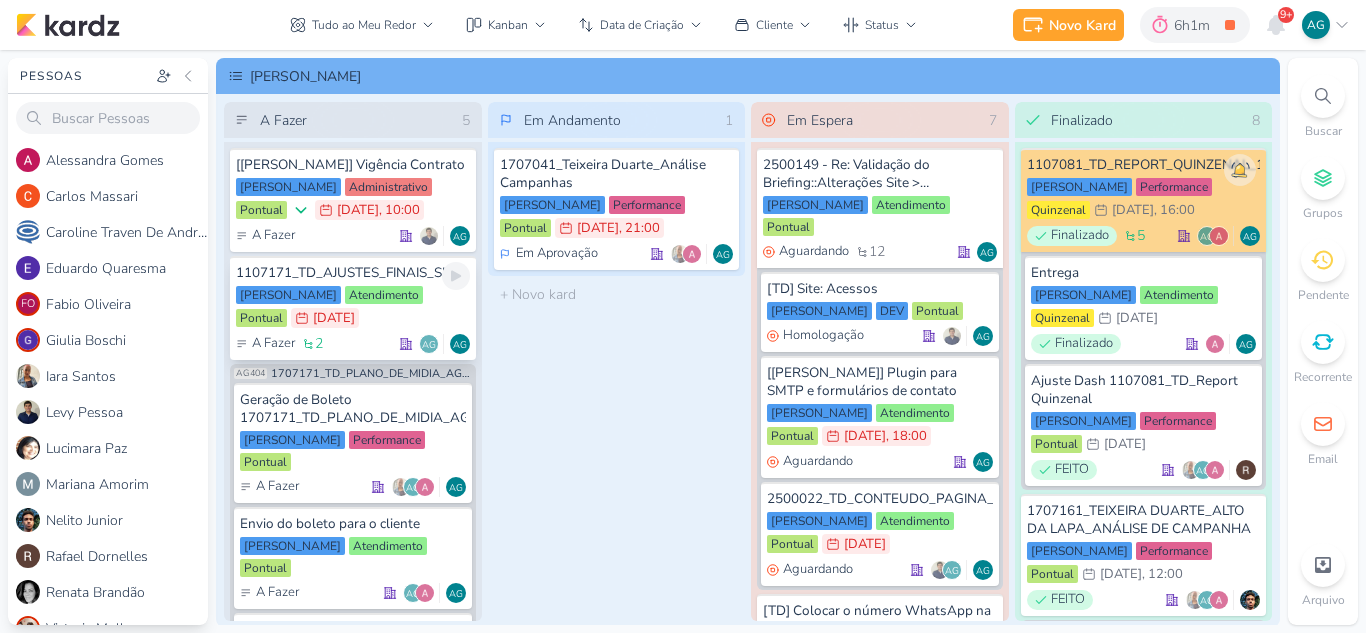 click on "1107171_TD_AJUSTES_FINAIS_SITE" at bounding box center [353, 273] 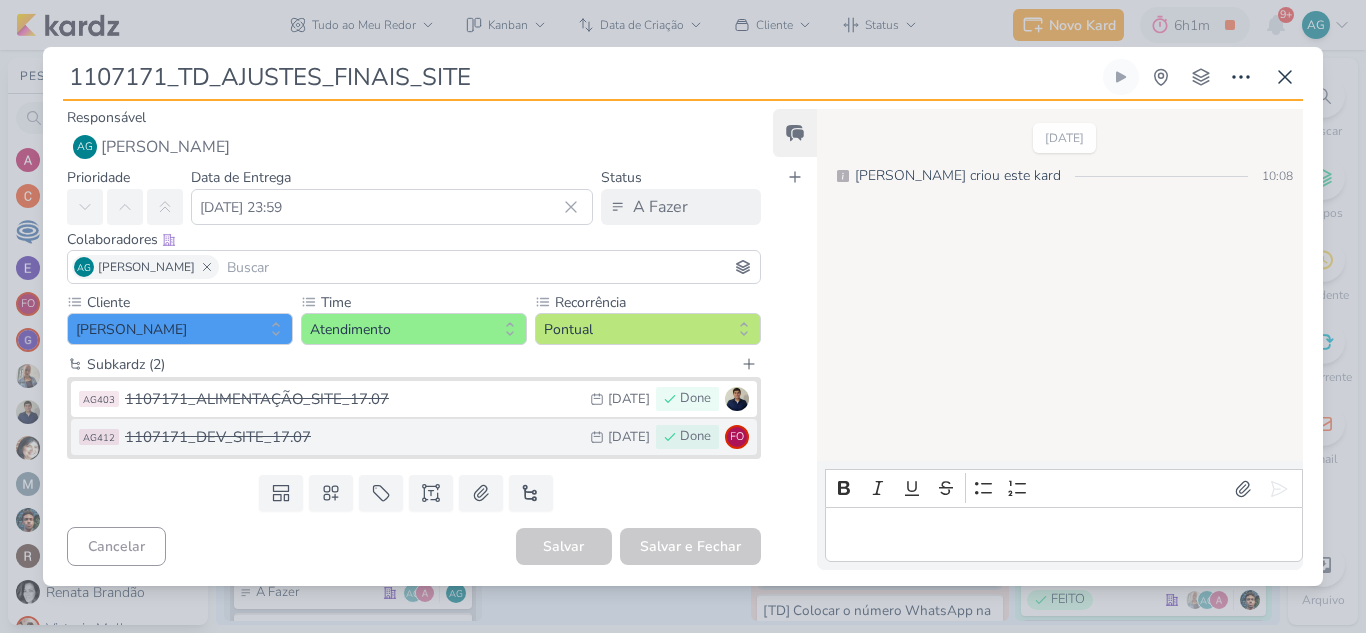 click on "1107171_DEV_SITE_17.07" at bounding box center [352, 437] 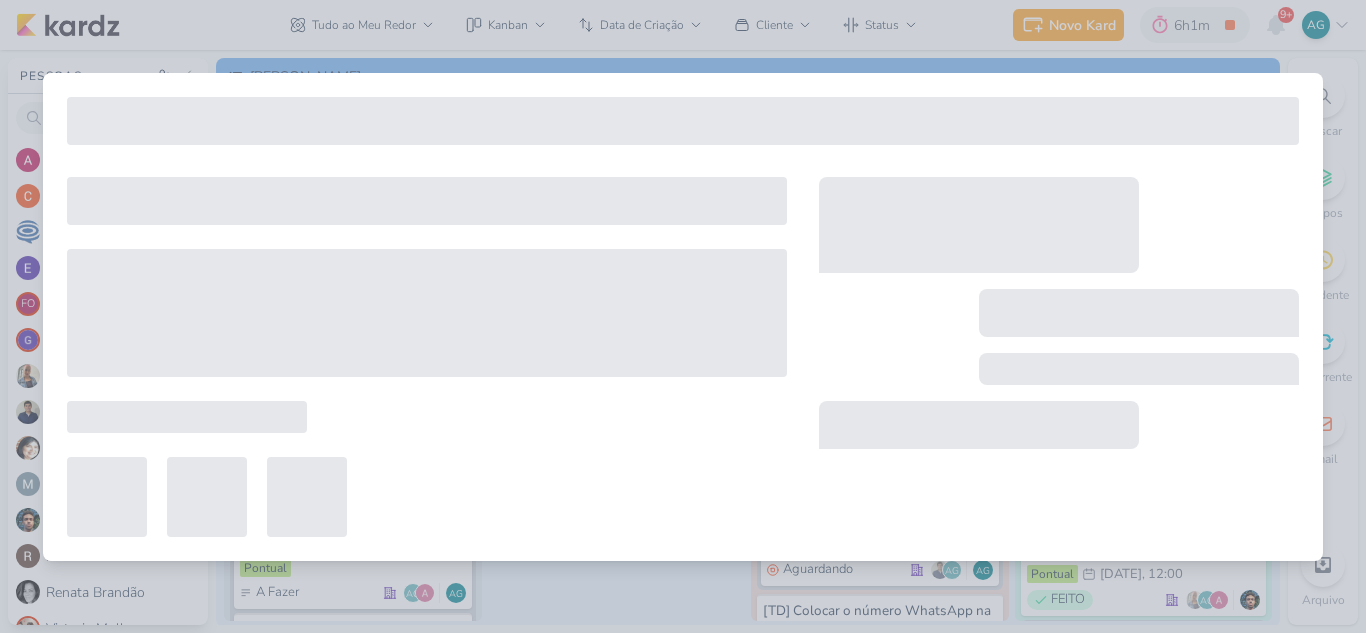 type on "1107171_DEV_SITE_17.07" 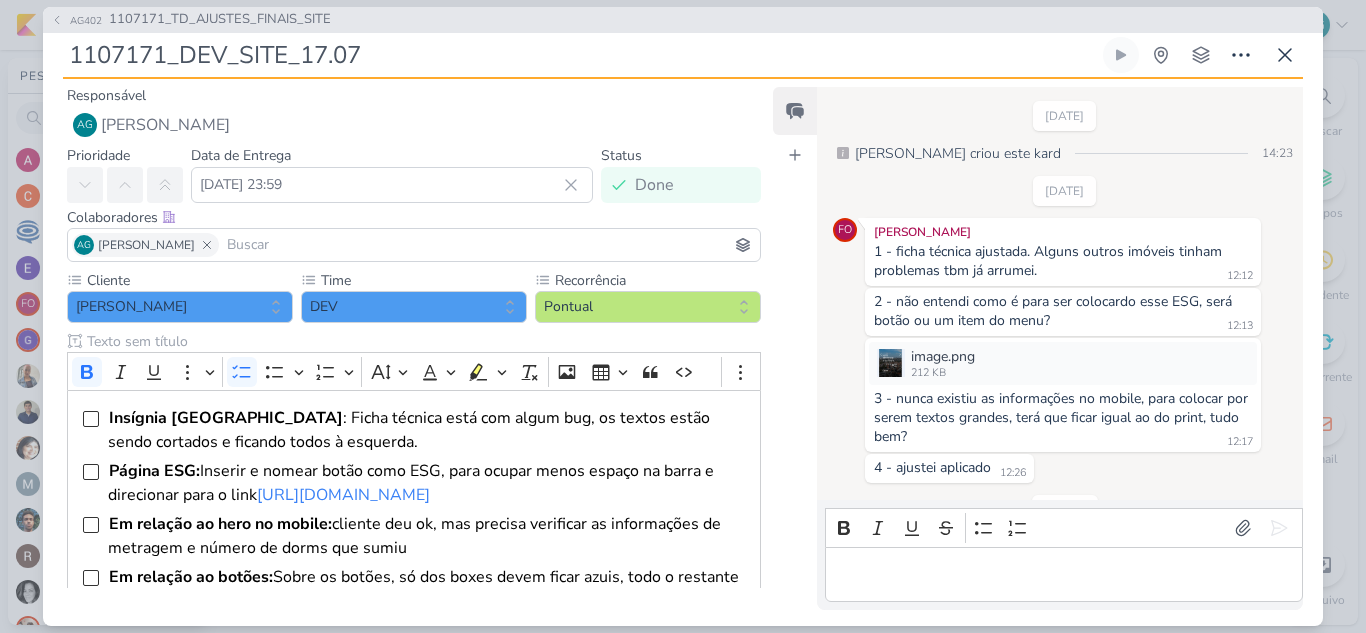 scroll, scrollTop: 459, scrollLeft: 0, axis: vertical 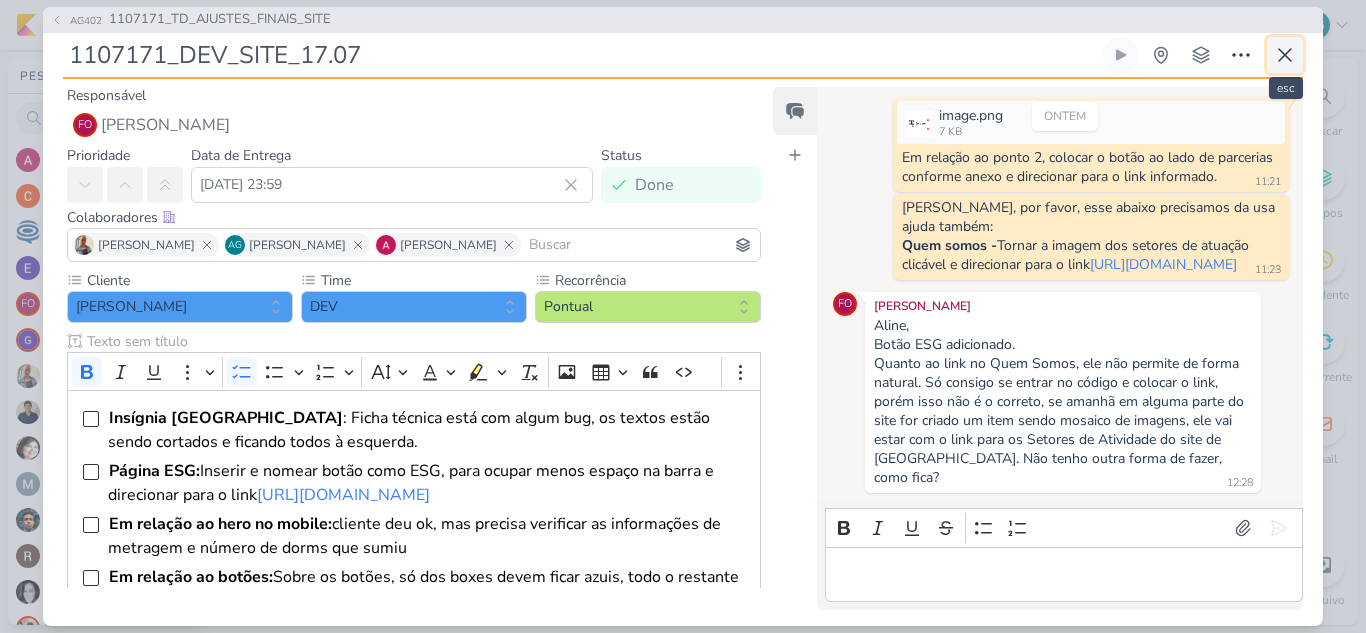 click 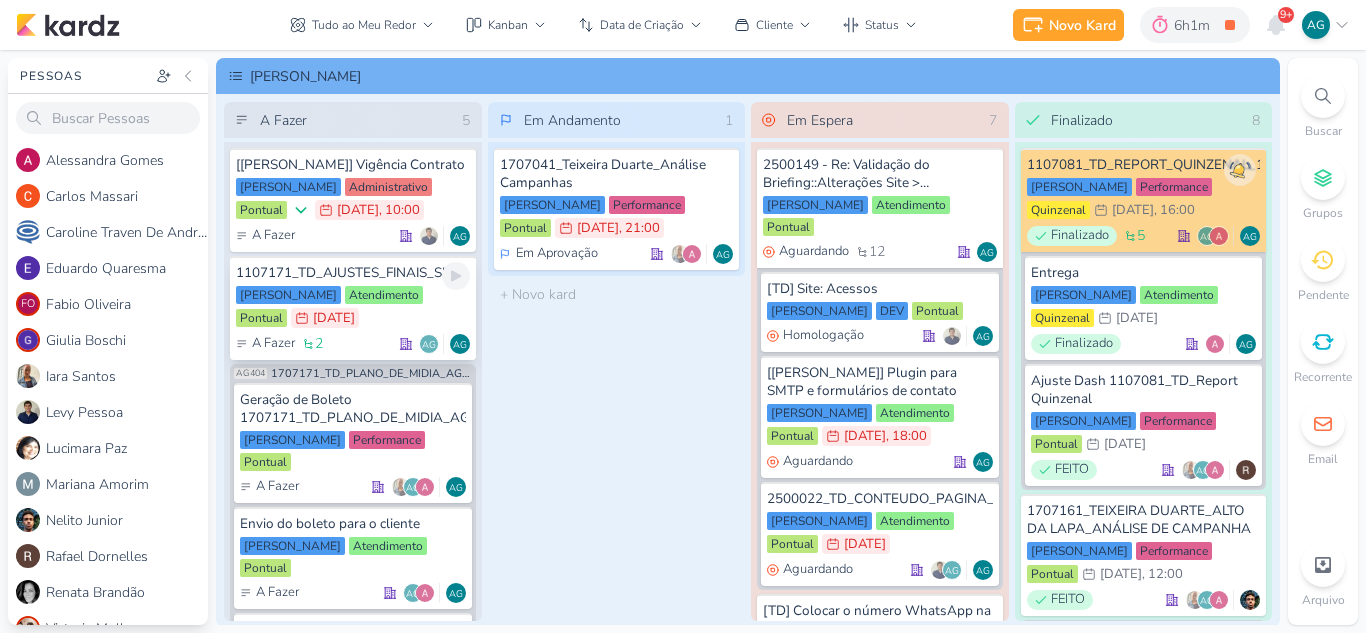 click on "1107171_TD_AJUSTES_FINAIS_SITE" at bounding box center [353, 273] 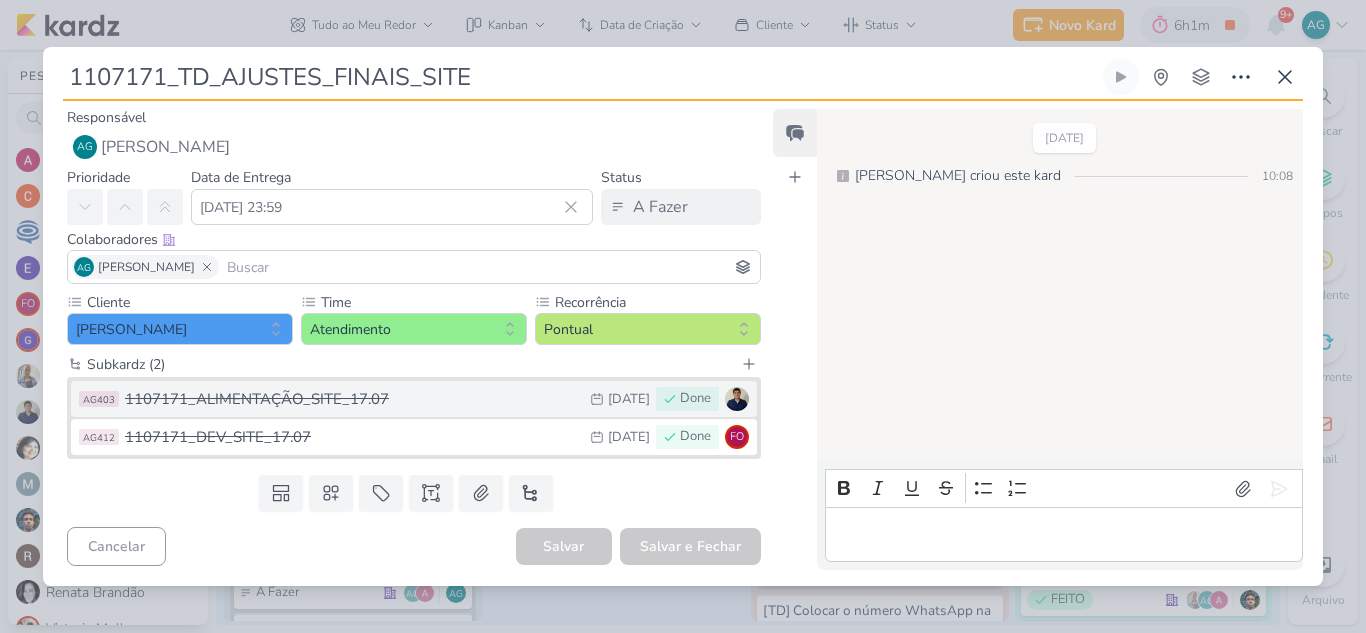 click on "1107171_ALIMENTAÇÃO_SITE_17.07" at bounding box center [352, 399] 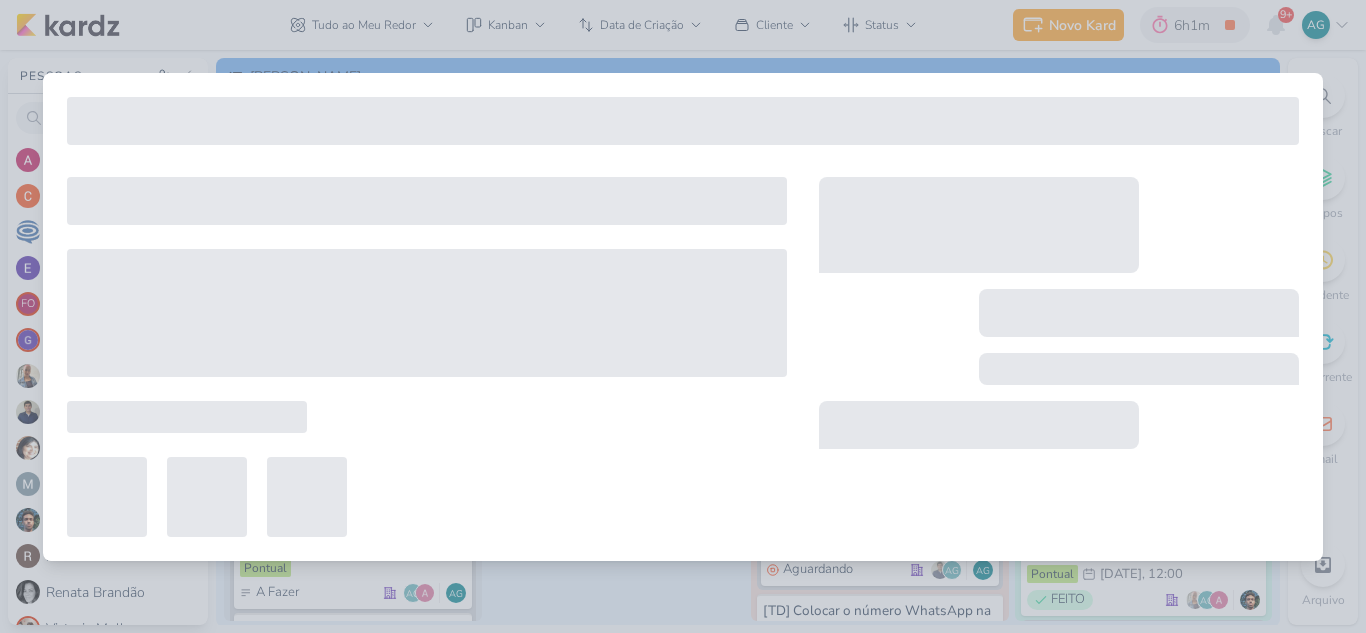 type on "1107171_ALIMENTAÇÃO_SITE_17.07" 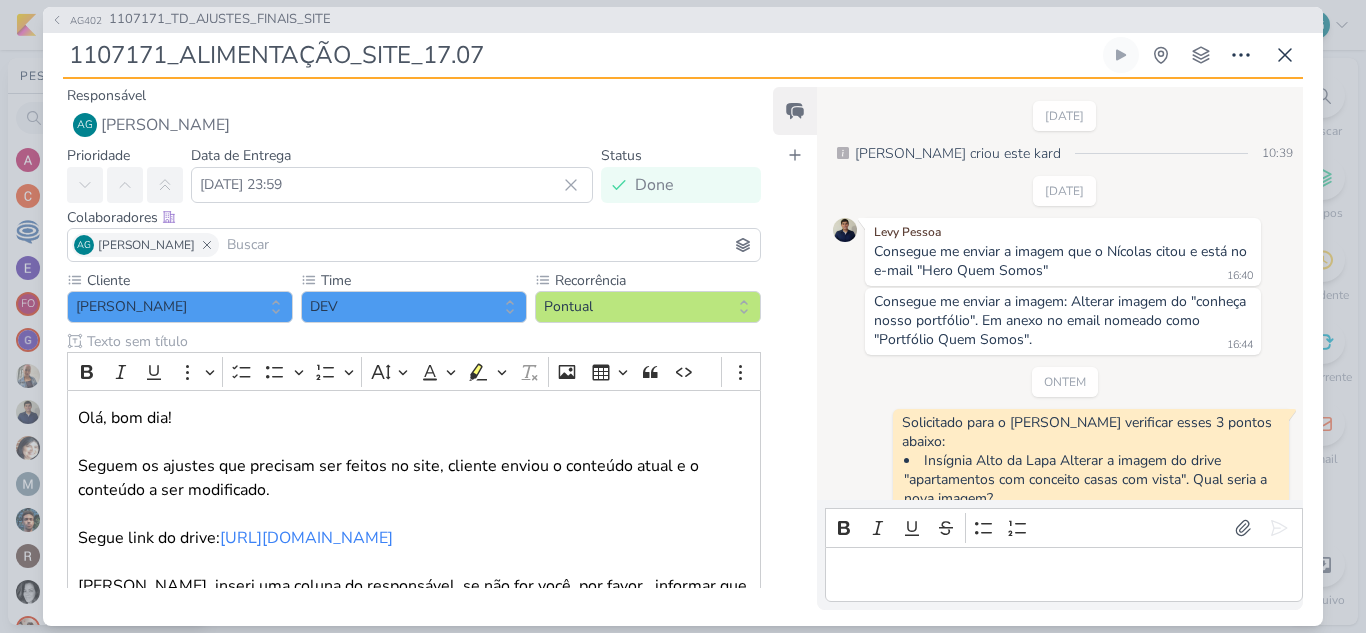 scroll, scrollTop: 1075, scrollLeft: 0, axis: vertical 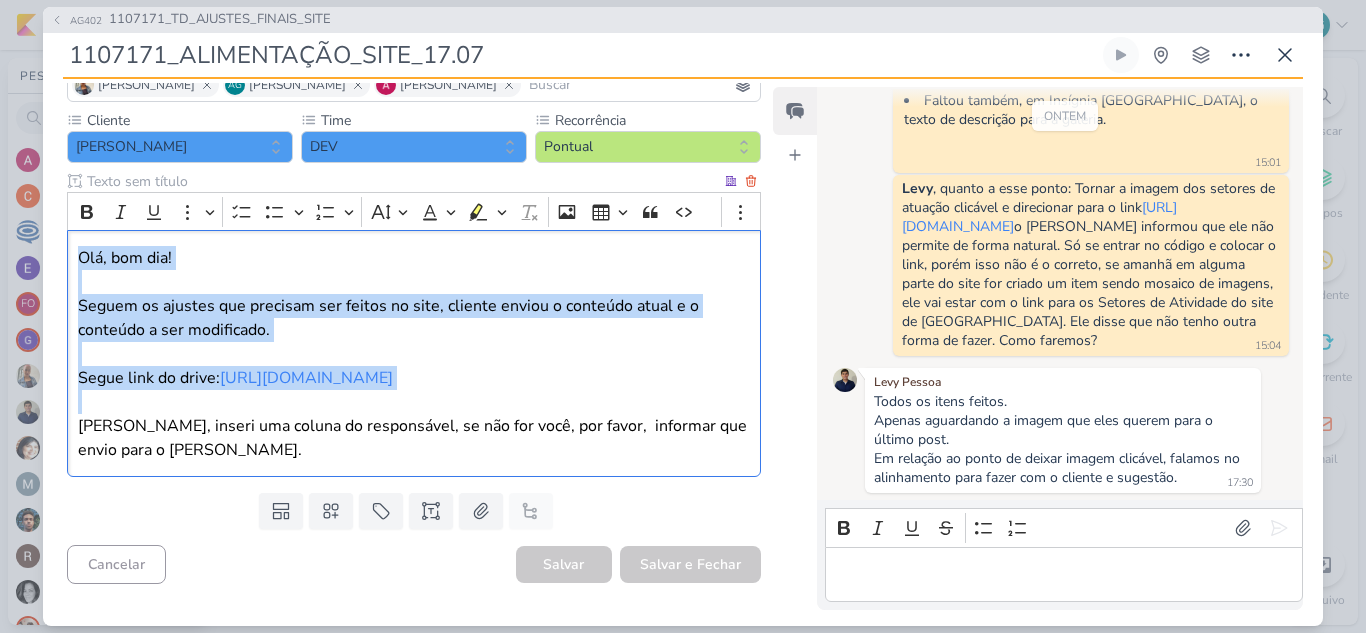 drag, startPoint x: 78, startPoint y: 416, endPoint x: 400, endPoint y: 396, distance: 322.6205 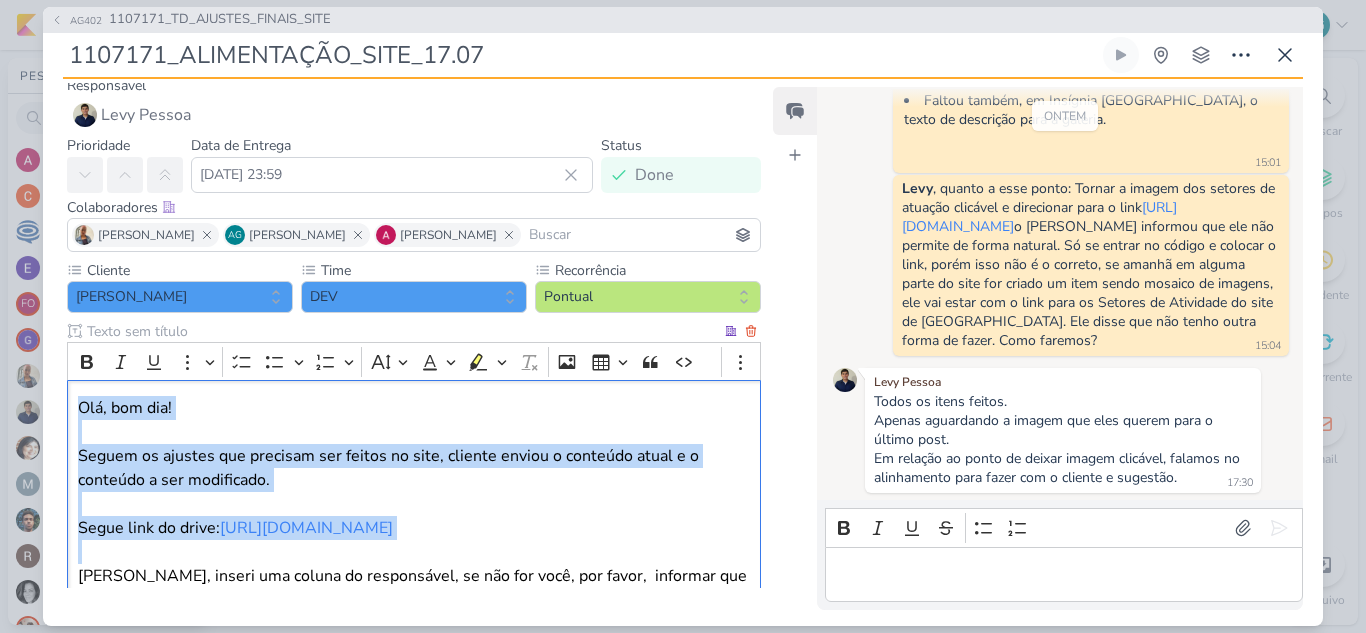 scroll, scrollTop: 8, scrollLeft: 0, axis: vertical 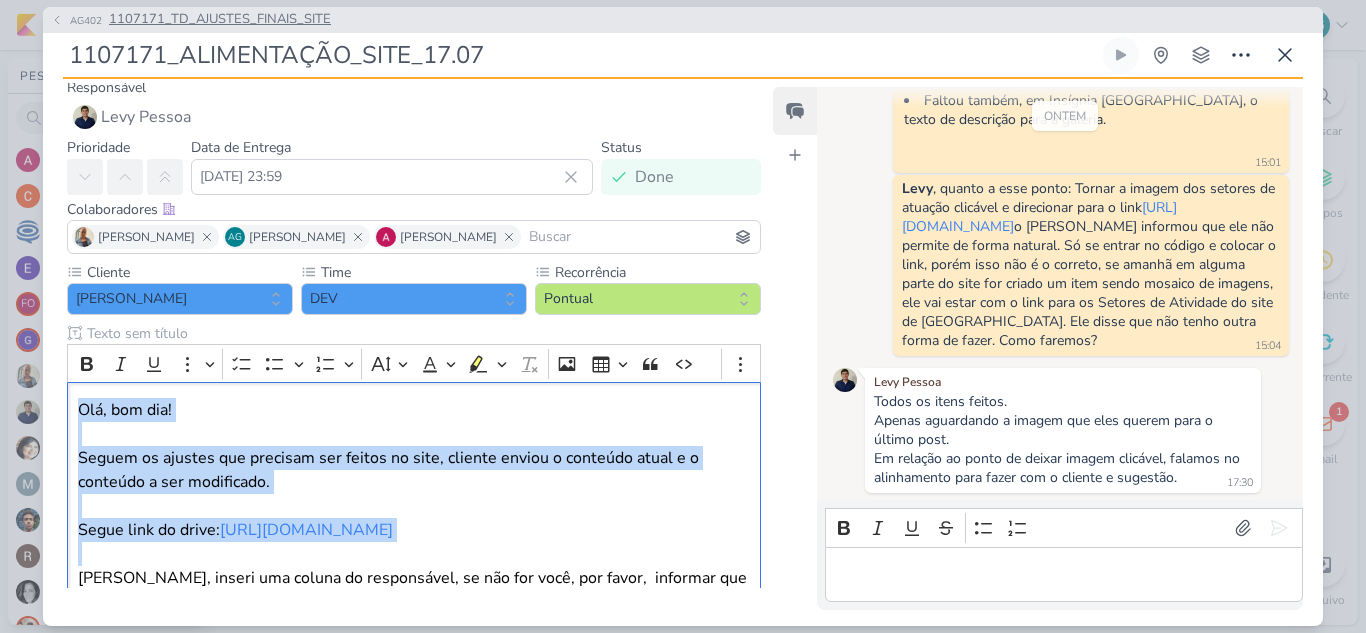 click on "1107171_TD_AJUSTES_FINAIS_SITE" at bounding box center (220, 20) 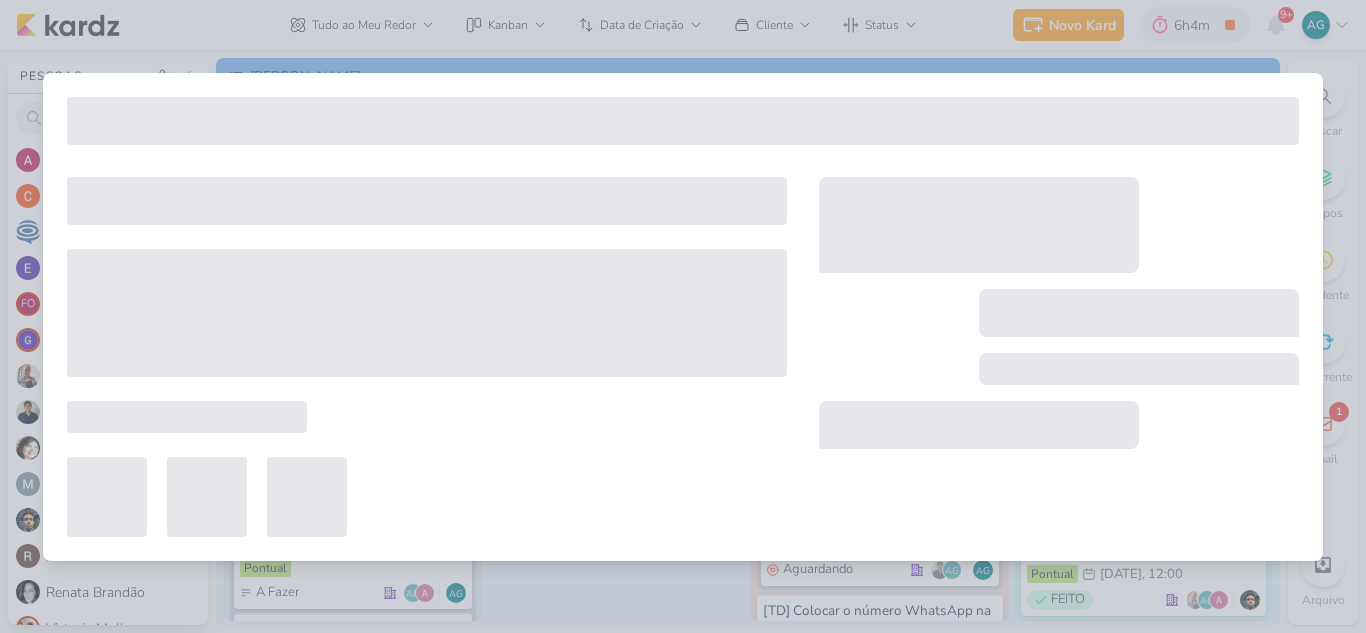 type on "1107171_TD_AJUSTES_FINAIS_SITE" 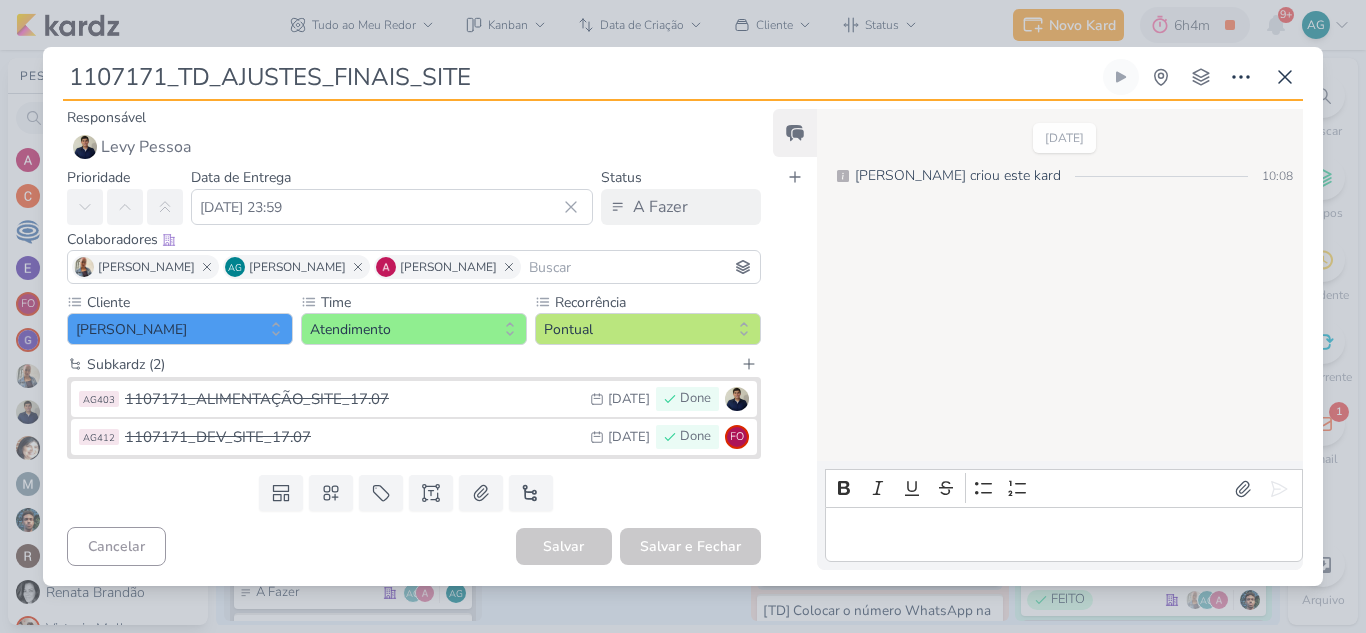 scroll, scrollTop: 0, scrollLeft: 0, axis: both 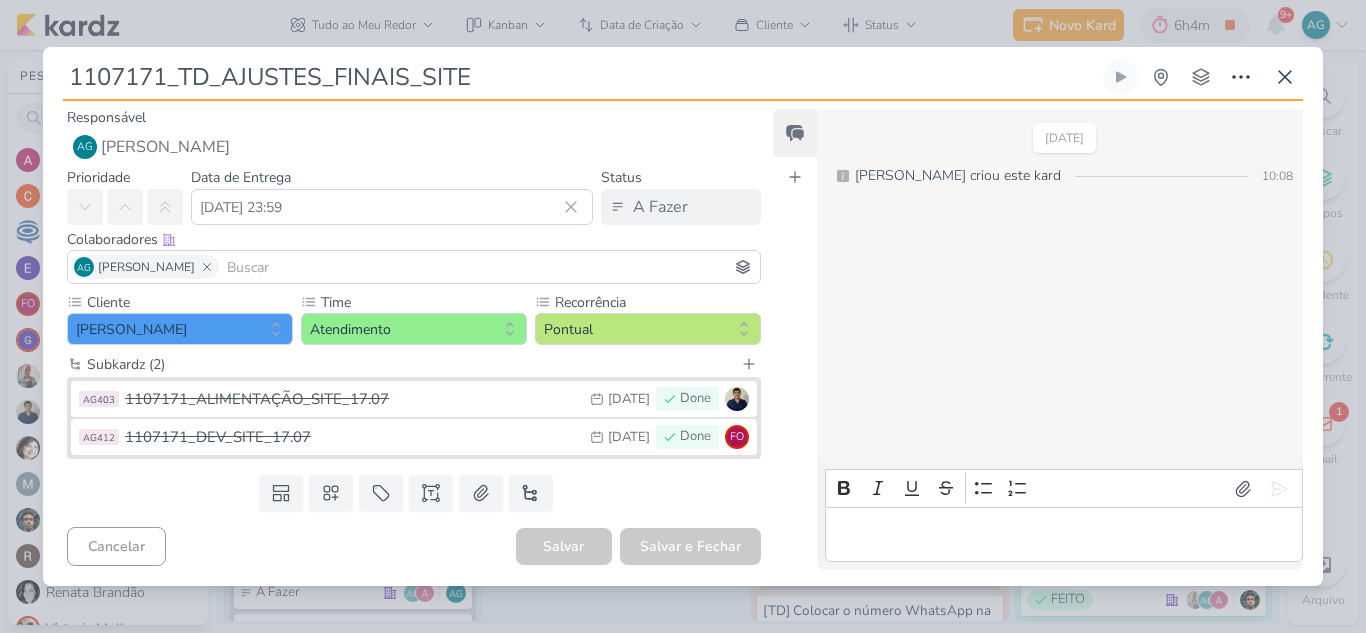 drag, startPoint x: 168, startPoint y: 80, endPoint x: 67, endPoint y: 70, distance: 101.49384 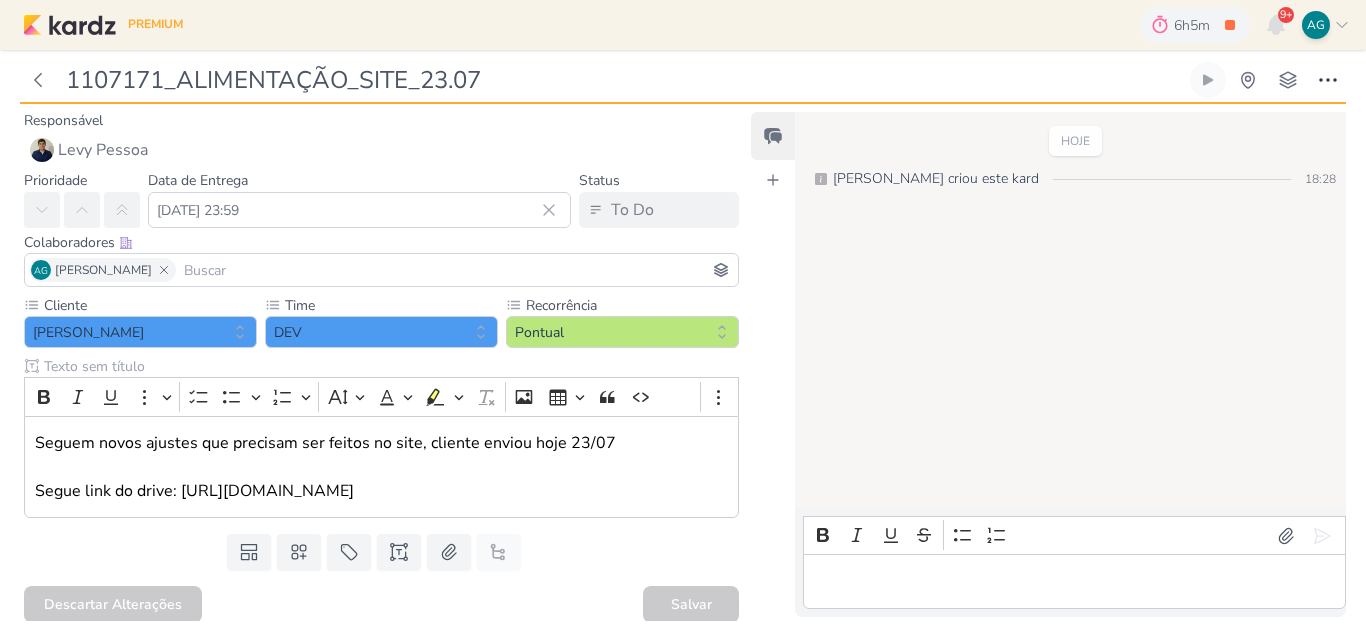 scroll, scrollTop: 0, scrollLeft: 0, axis: both 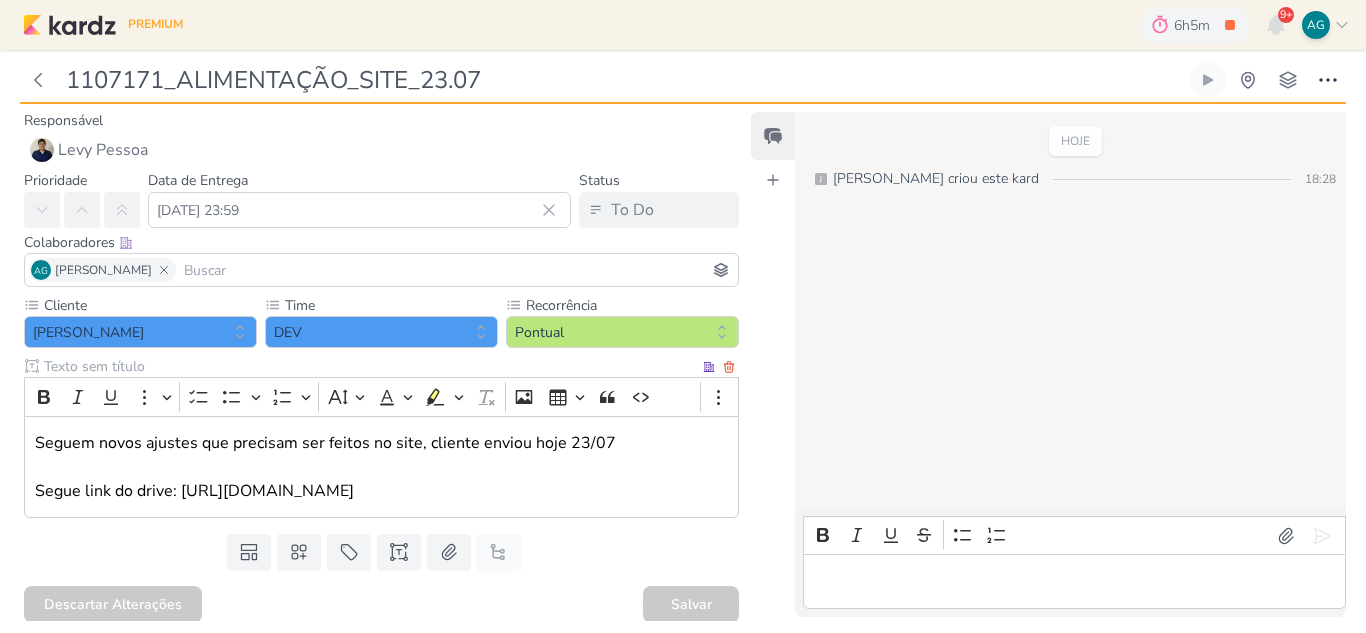 click on "Seguem novos ajustes que precisam ser feitos no site, cliente enviou hoje 23/07 Segue link do drive: [URL][DOMAIN_NAME]" at bounding box center [382, 467] 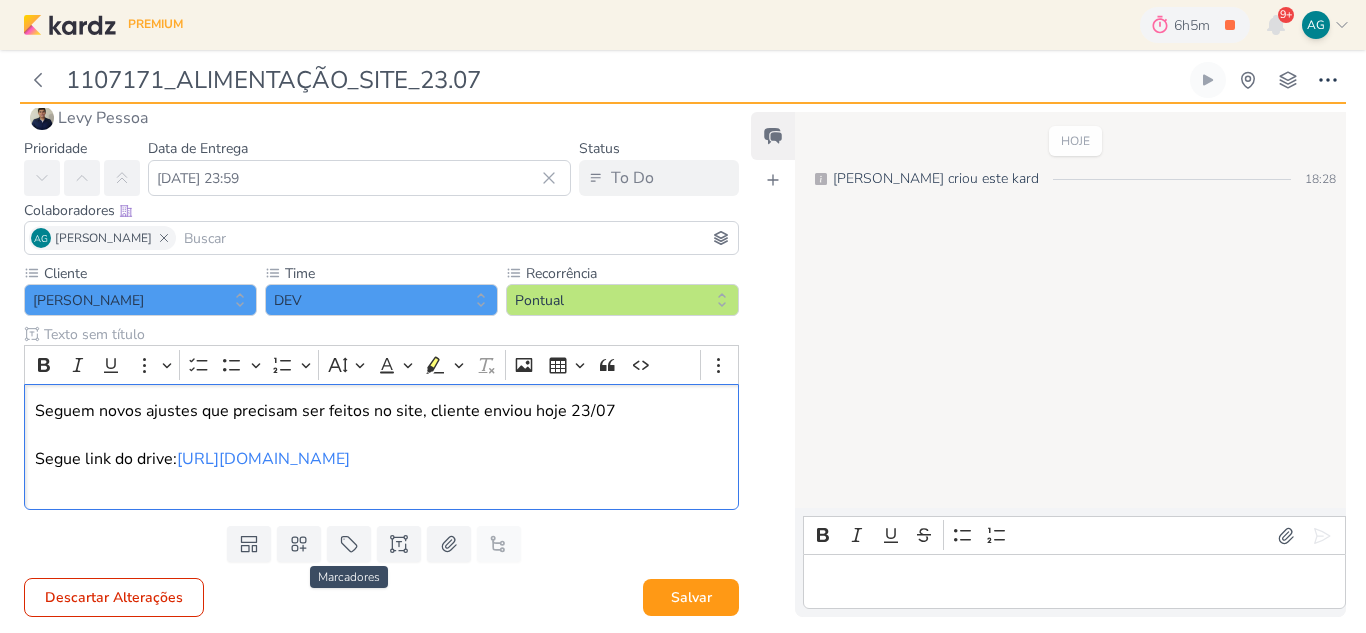 scroll, scrollTop: 78, scrollLeft: 0, axis: vertical 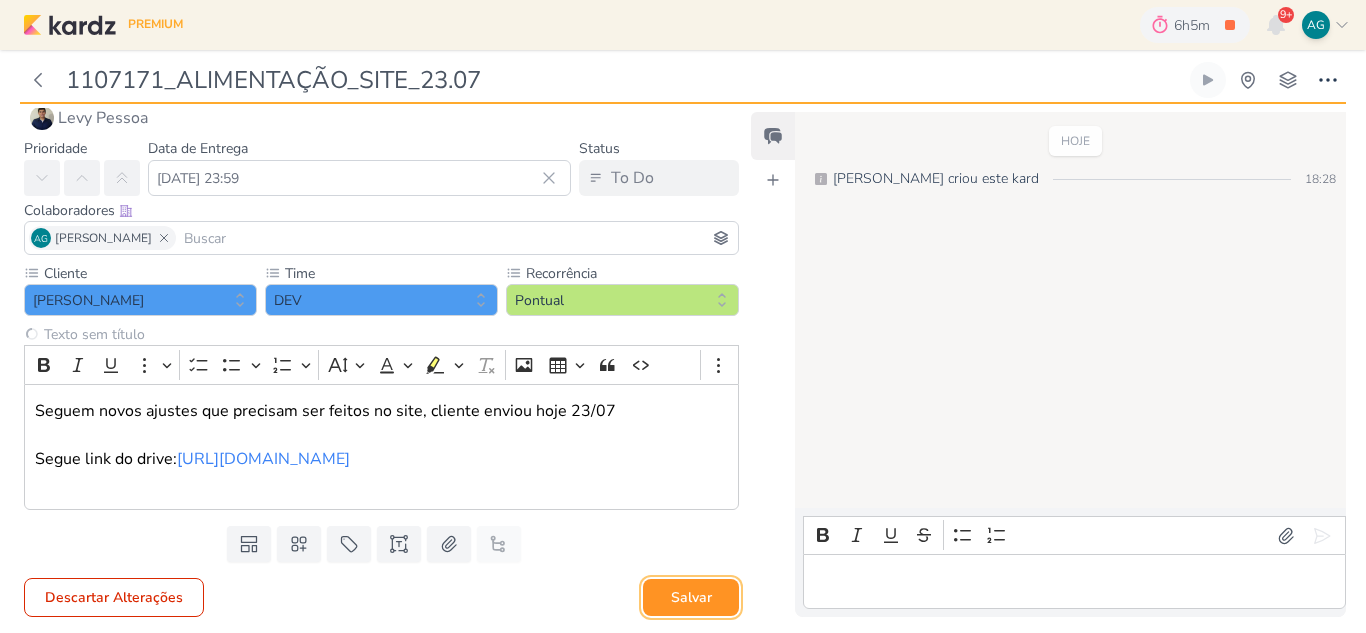 click on "Salvar" at bounding box center [691, 597] 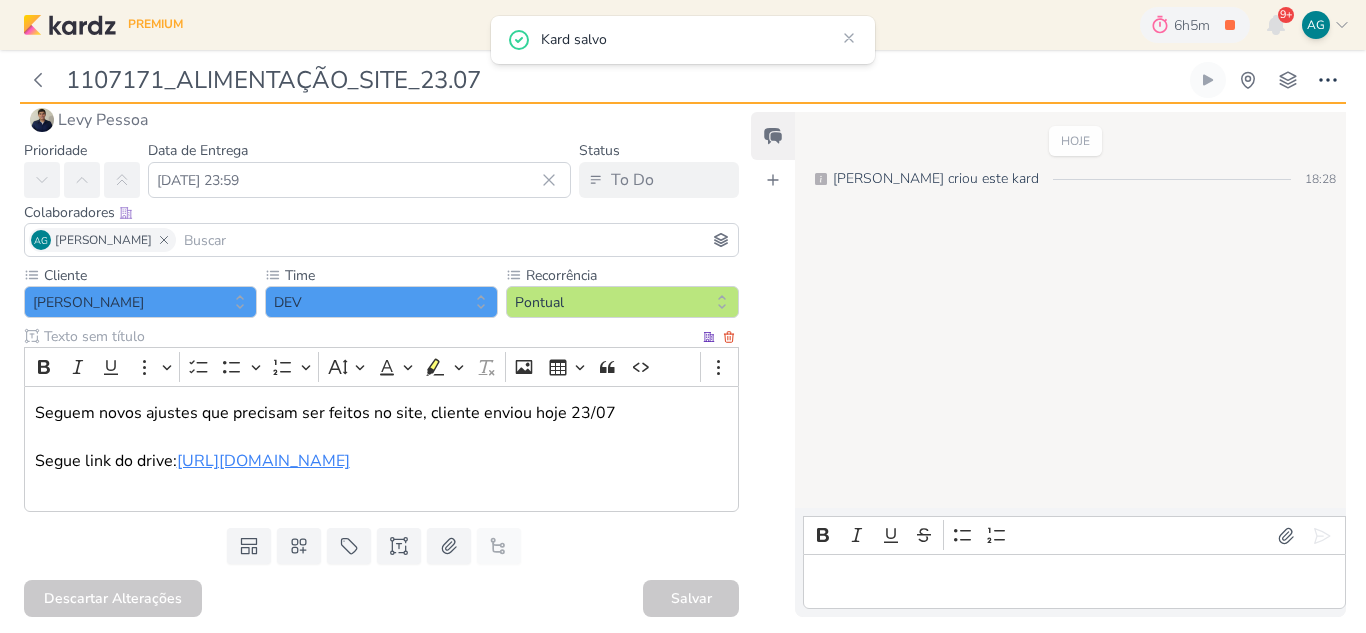 click on "https://docs.google.com/spreadsheets/d/1YVk2zo9L7PbUV2U1ShN5p1IWwXa4lNMV/edit?gid=983656270#gid=983656270" at bounding box center [263, 461] 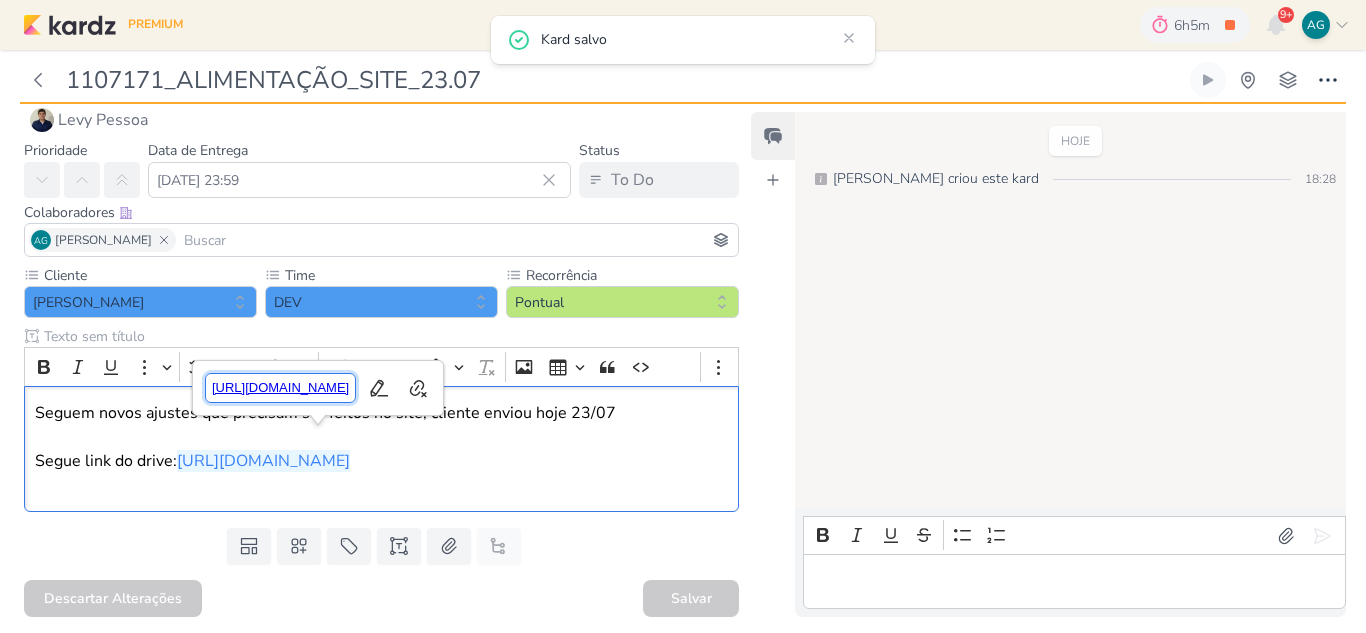 click on "https://docs.google.com/spreadsheets/d/1YVk2zo9L7PbUV2U1ShN5p1IWwXa4lNMV/edit?gid=983656270#gid=983656270" at bounding box center [281, 388] 